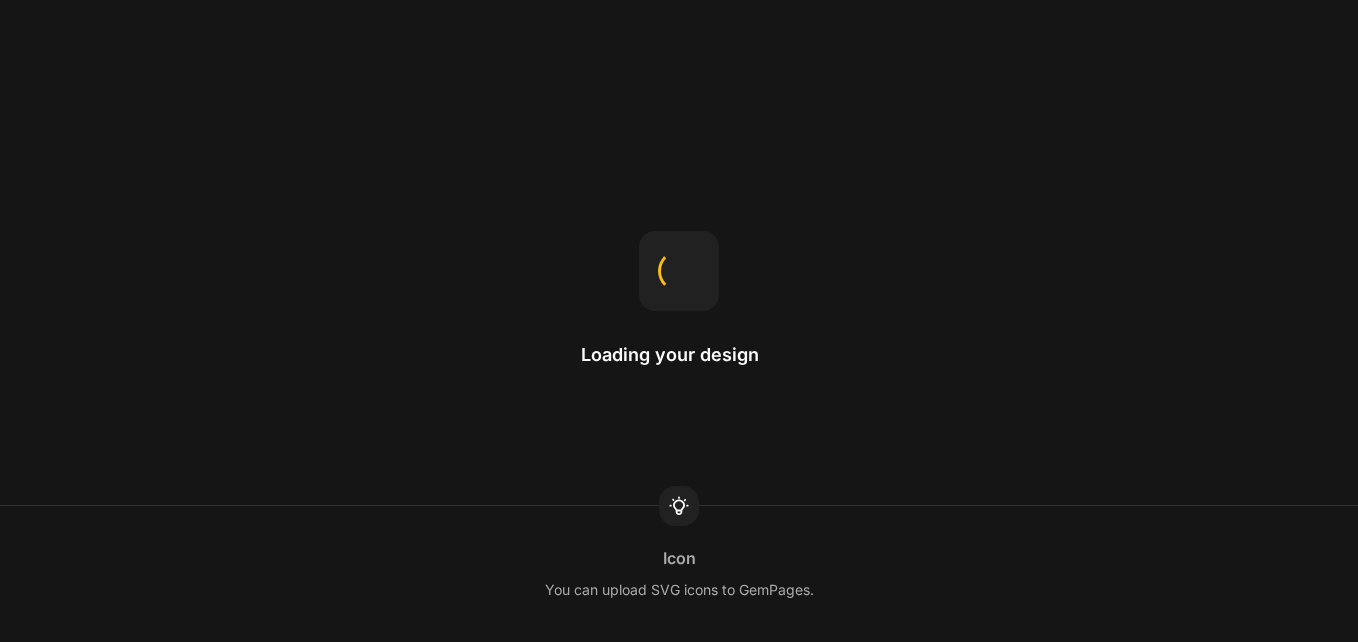 scroll, scrollTop: 0, scrollLeft: 0, axis: both 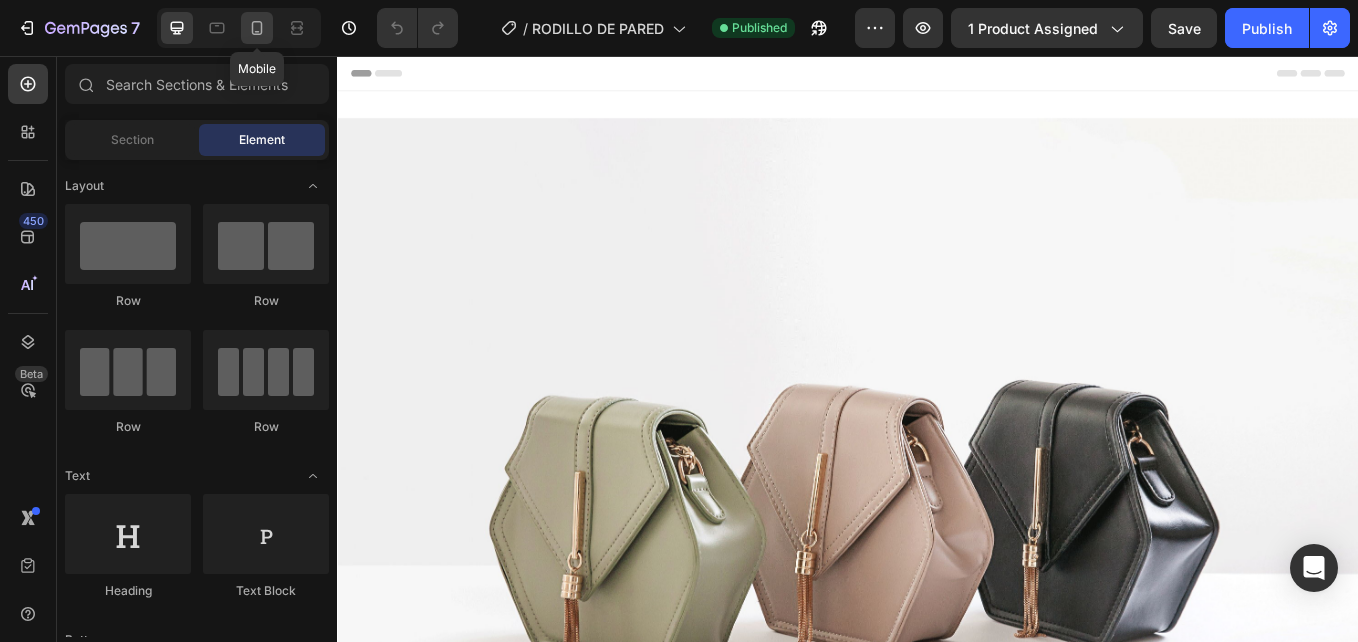 click 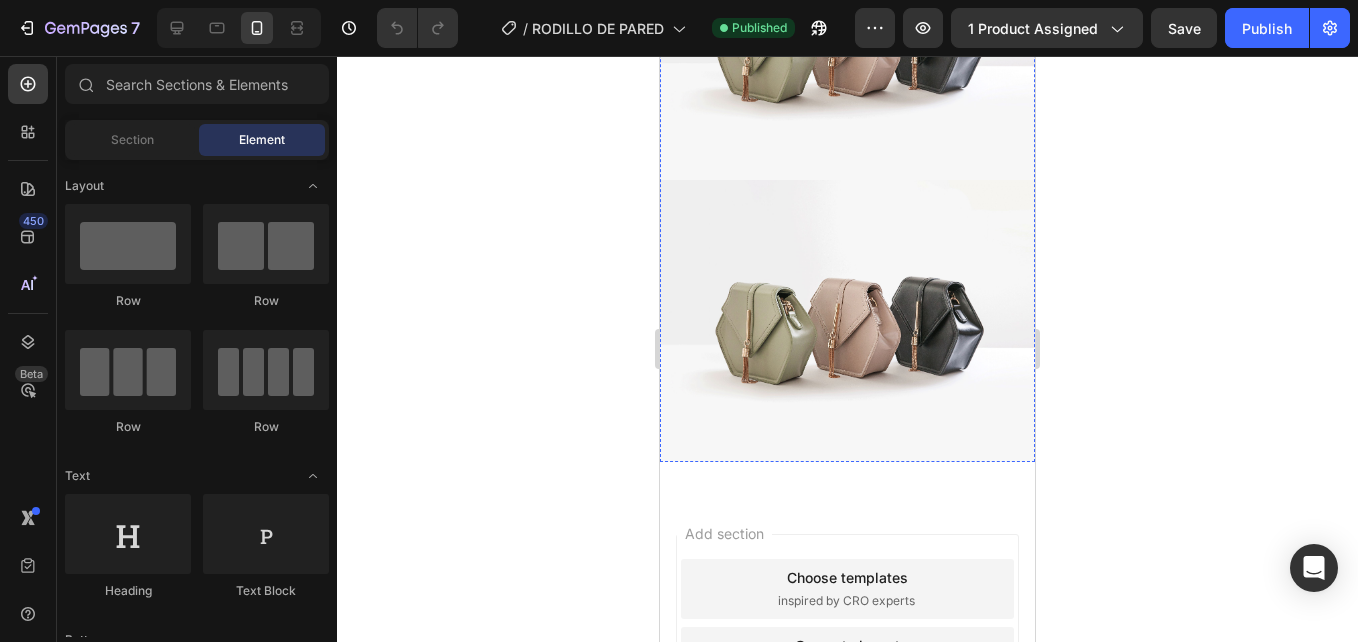 scroll, scrollTop: 1400, scrollLeft: 0, axis: vertical 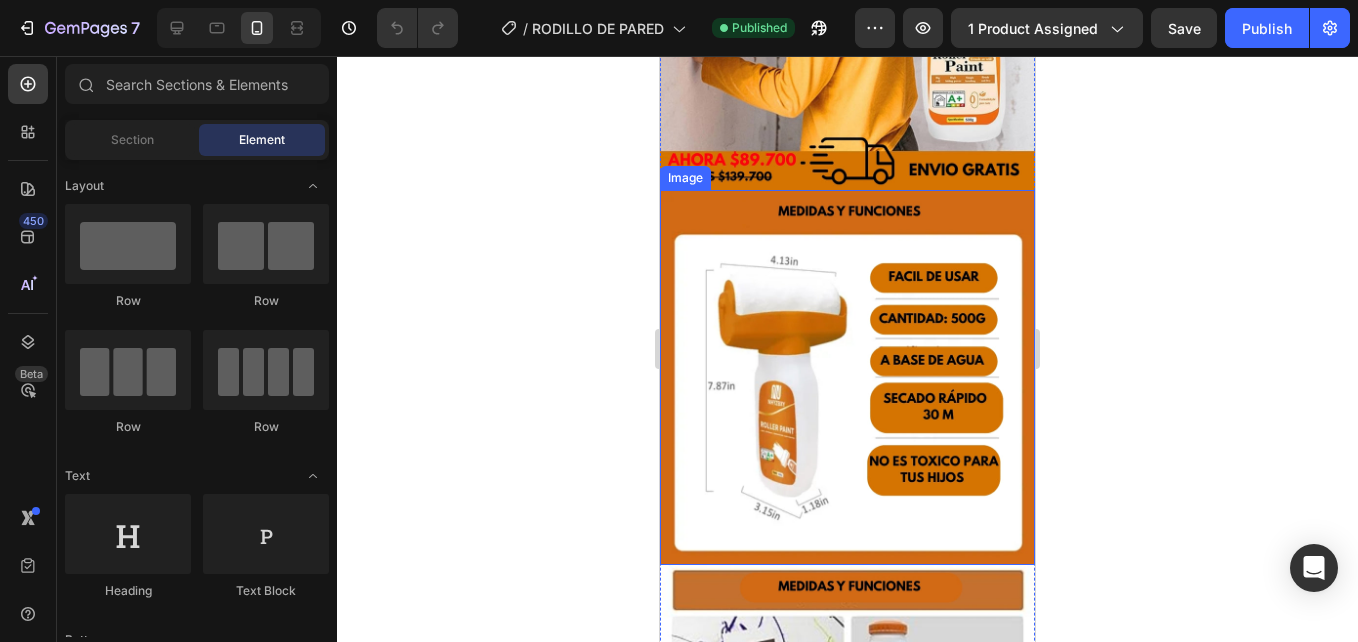 click at bounding box center (847, 377) 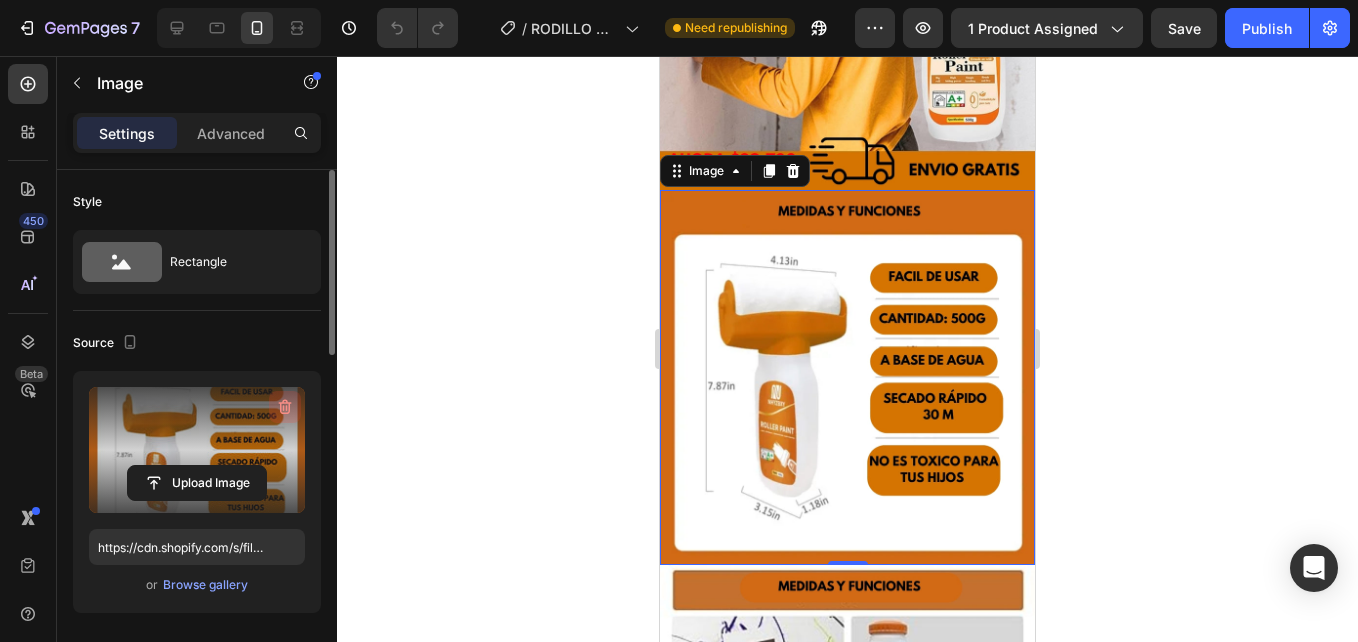 click 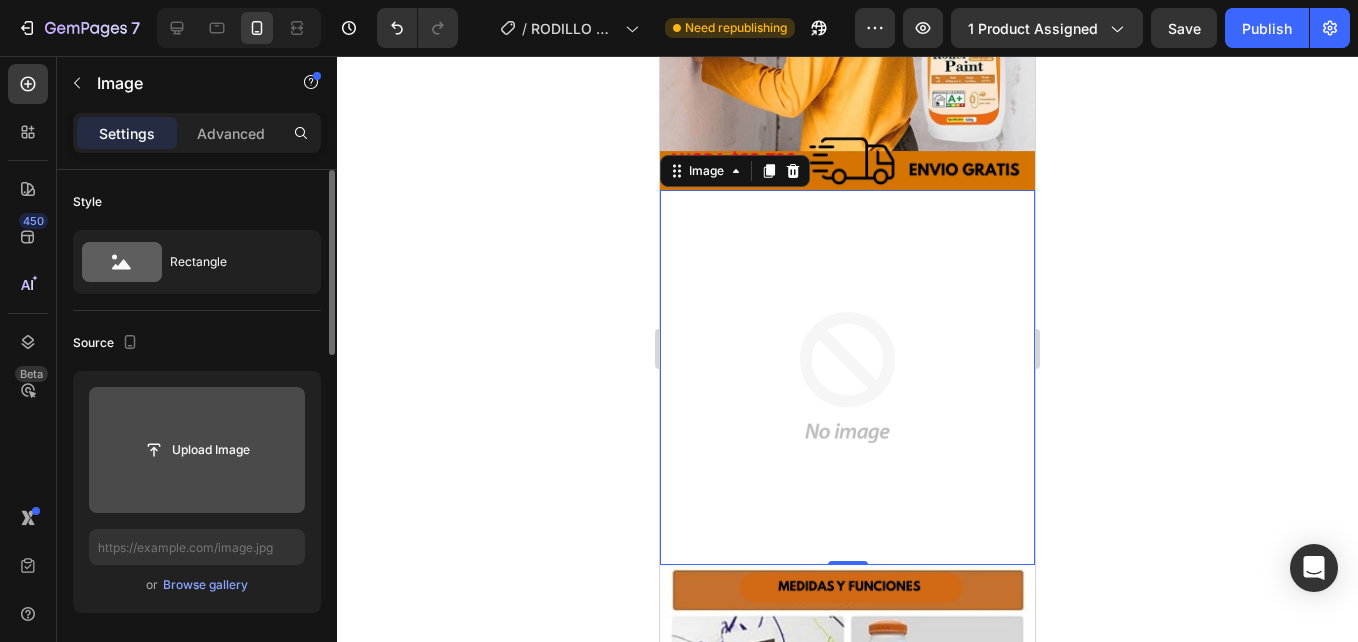 click 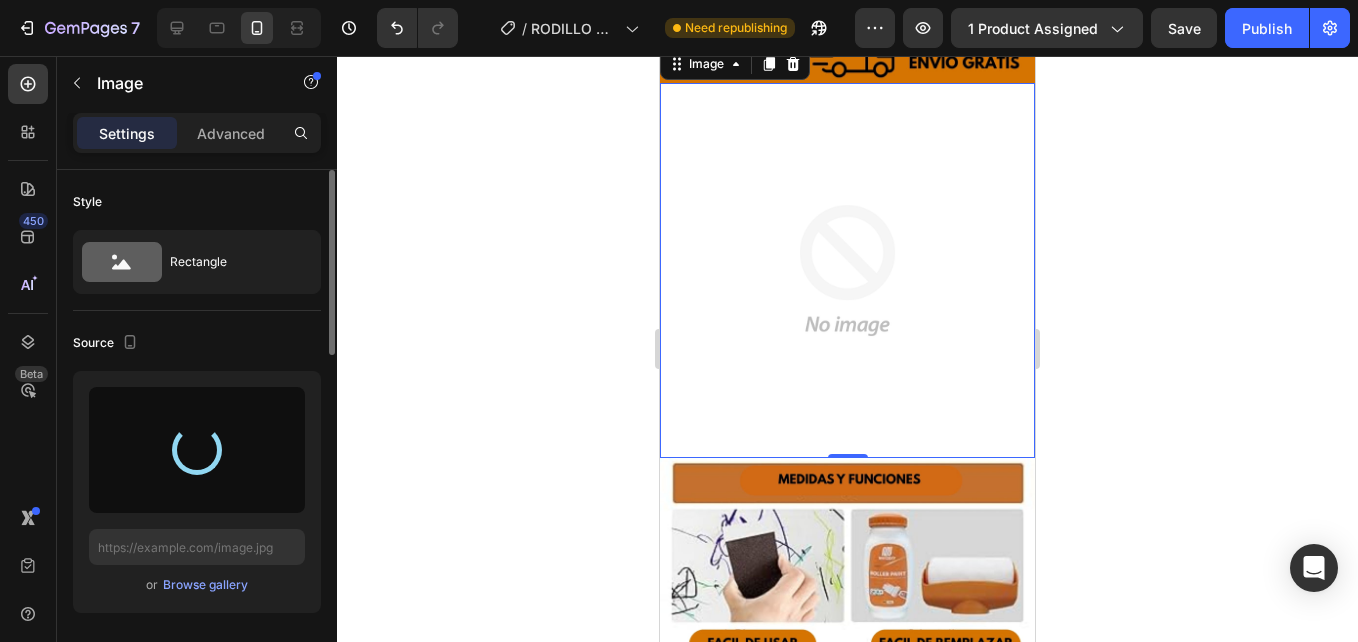 scroll, scrollTop: 1500, scrollLeft: 0, axis: vertical 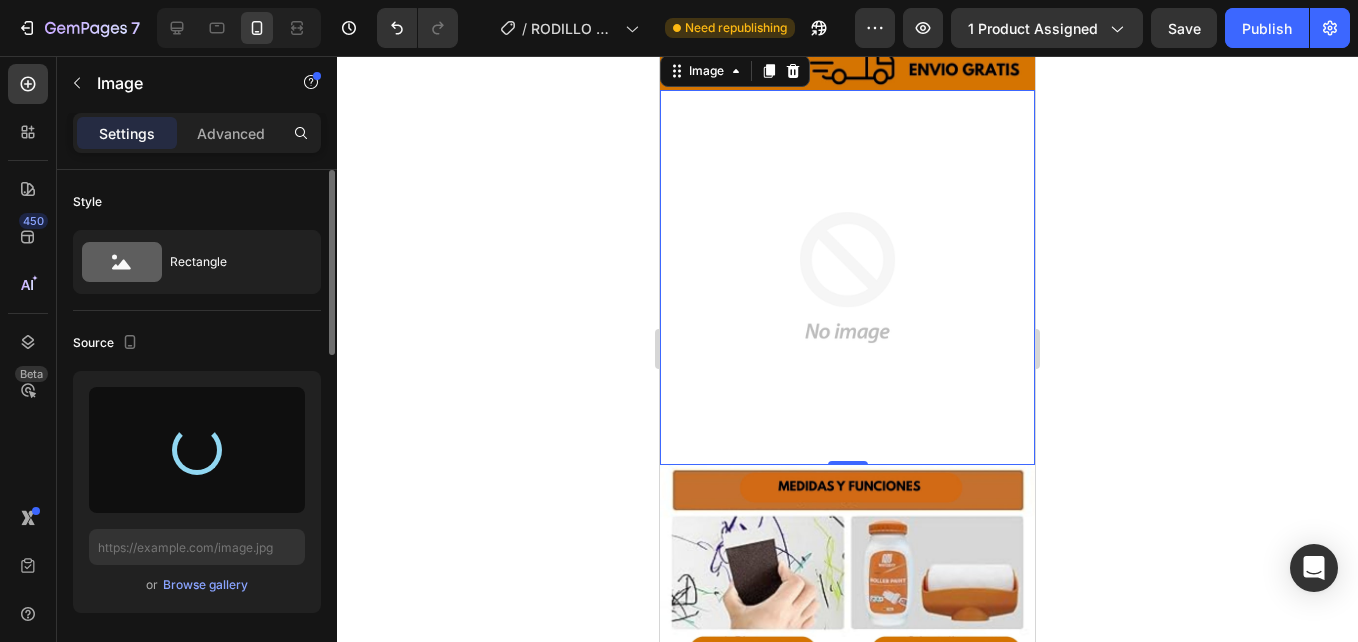 type on "https://cdn.shopify.com/s/files/1/0938/4427/5505/files/gempages_569687052442928352-08c2c266-3375-465f-94f0-ef70d67d5b6d.png" 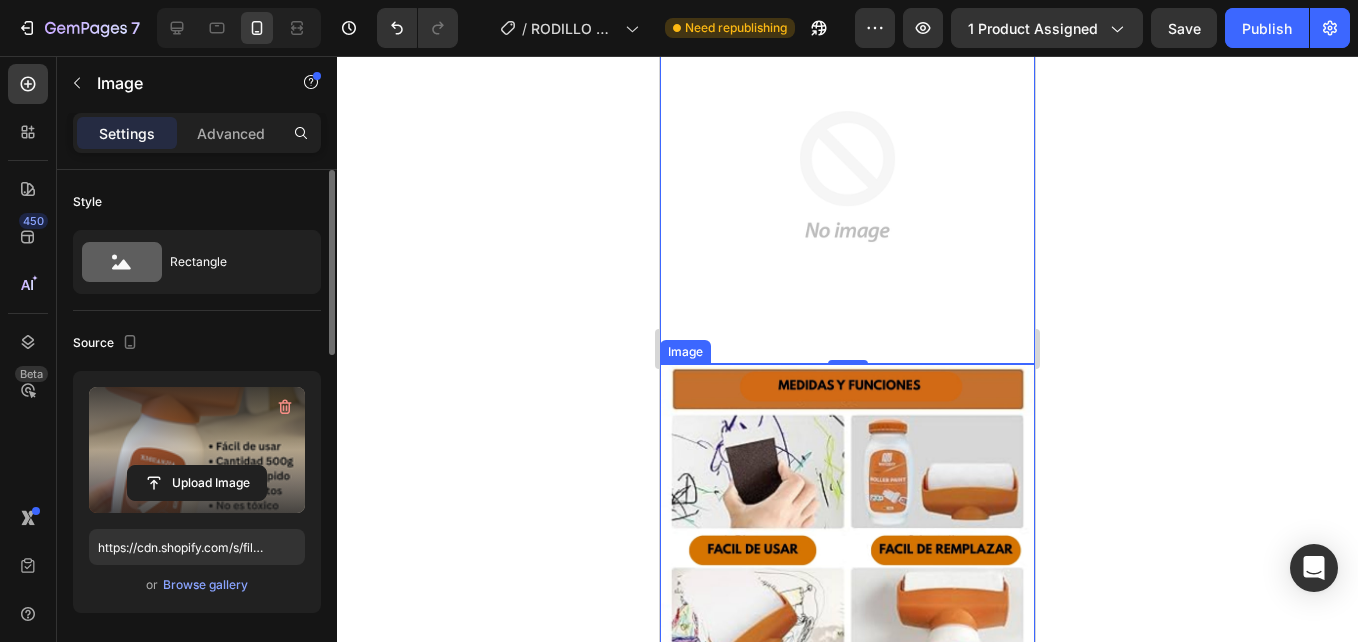 scroll, scrollTop: 1600, scrollLeft: 0, axis: vertical 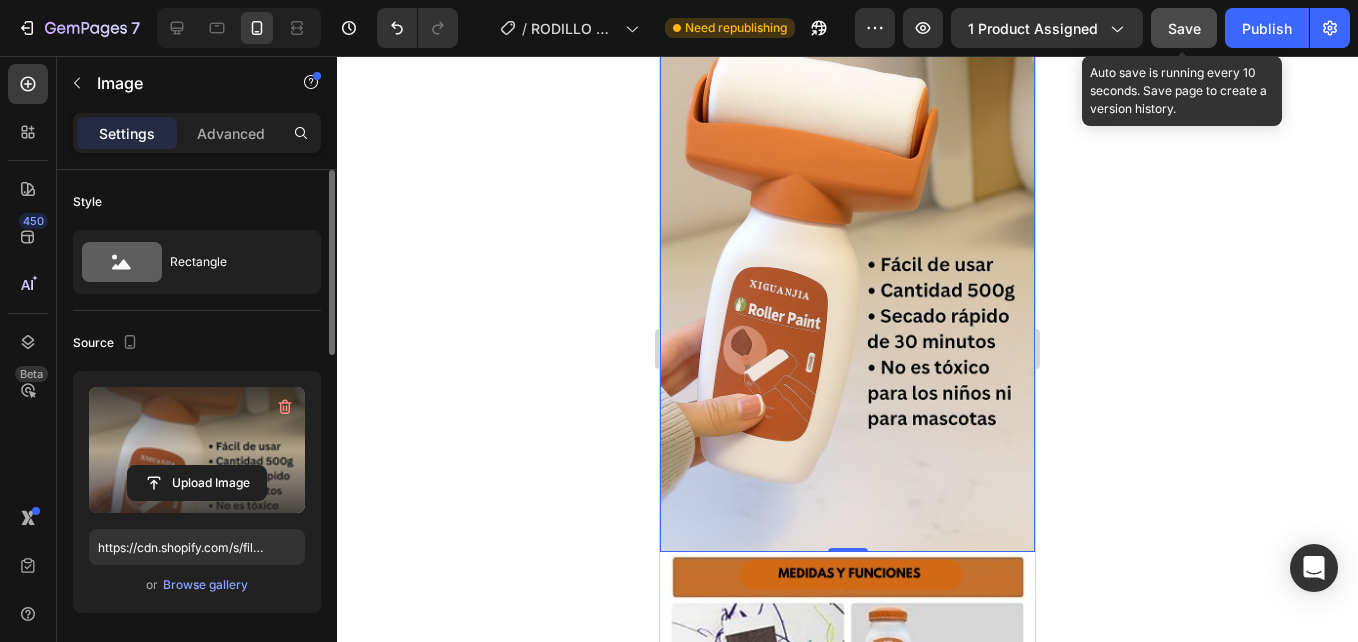 click on "Save" at bounding box center [1184, 28] 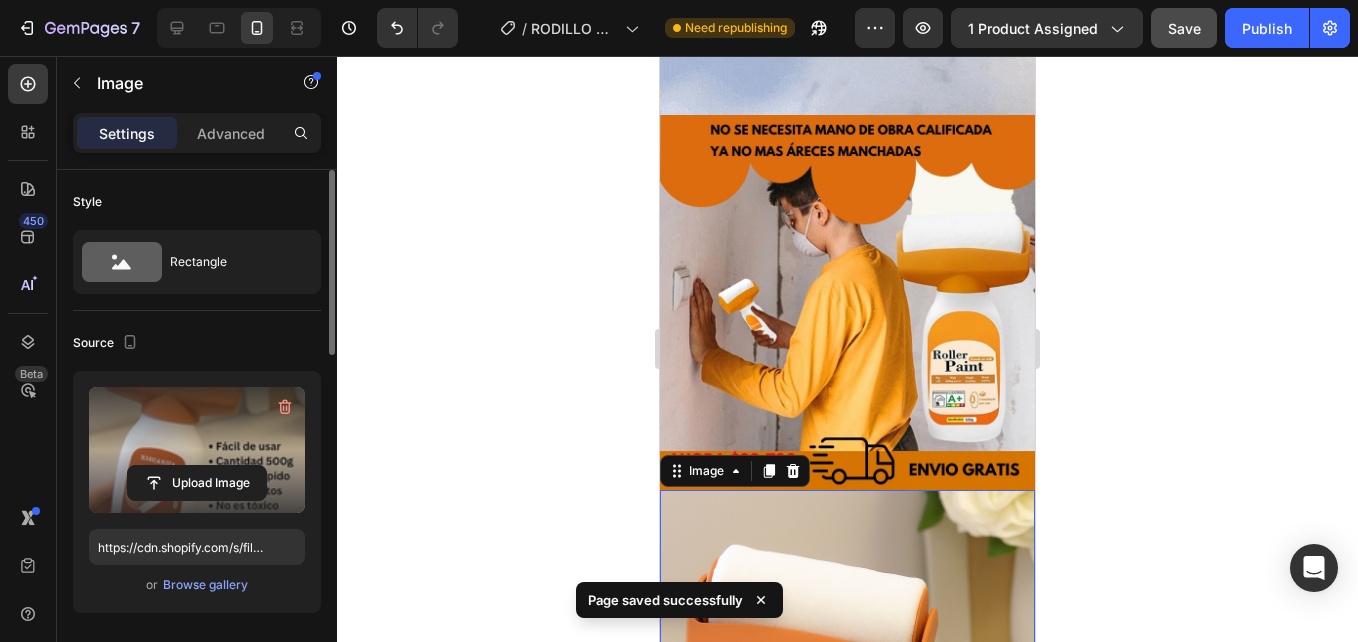 scroll, scrollTop: 1000, scrollLeft: 0, axis: vertical 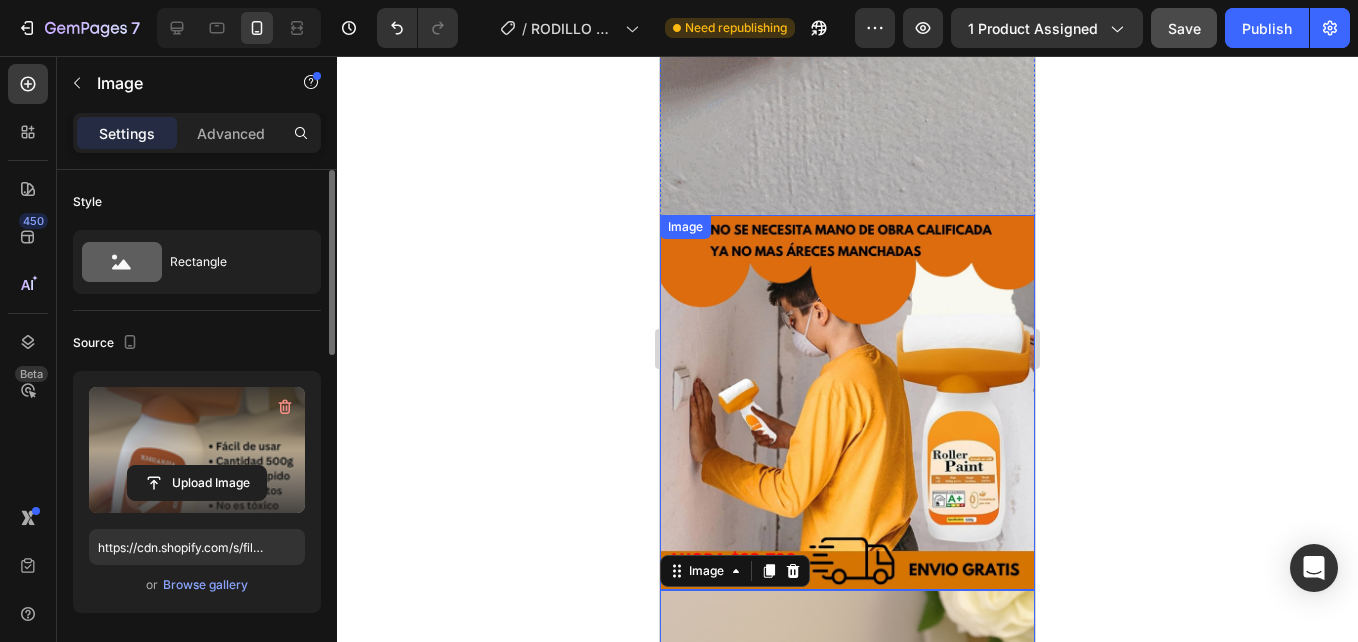 click at bounding box center (847, 402) 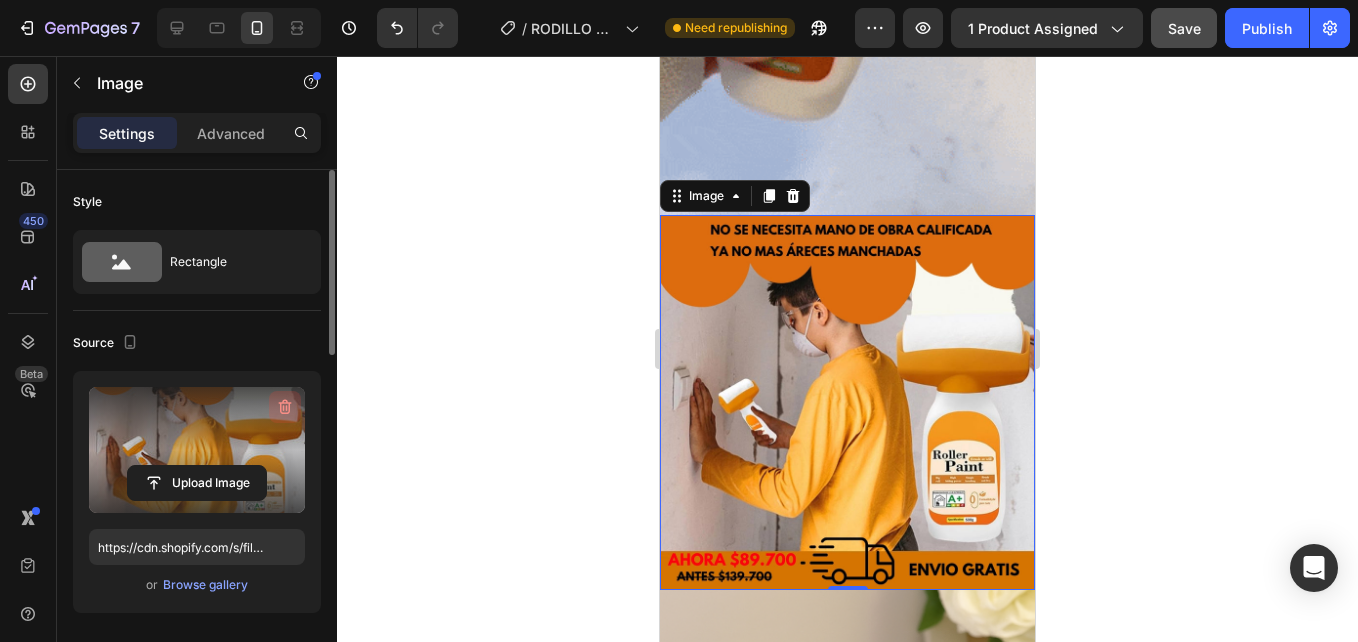click 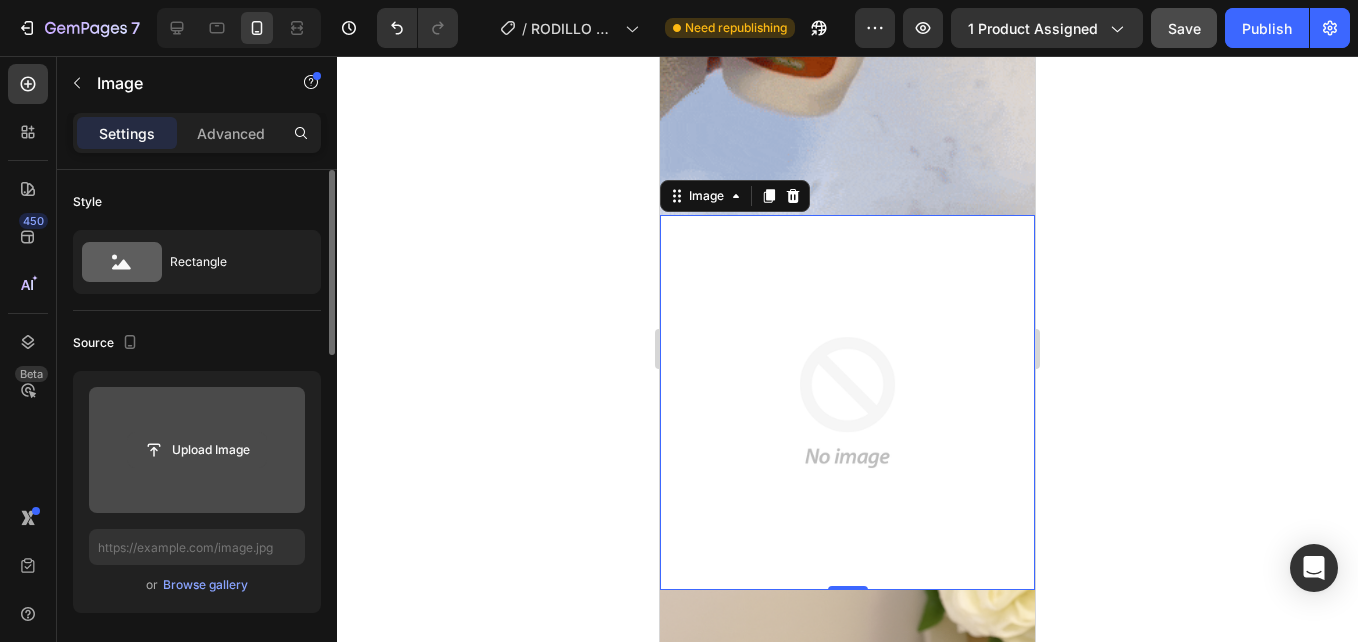 click 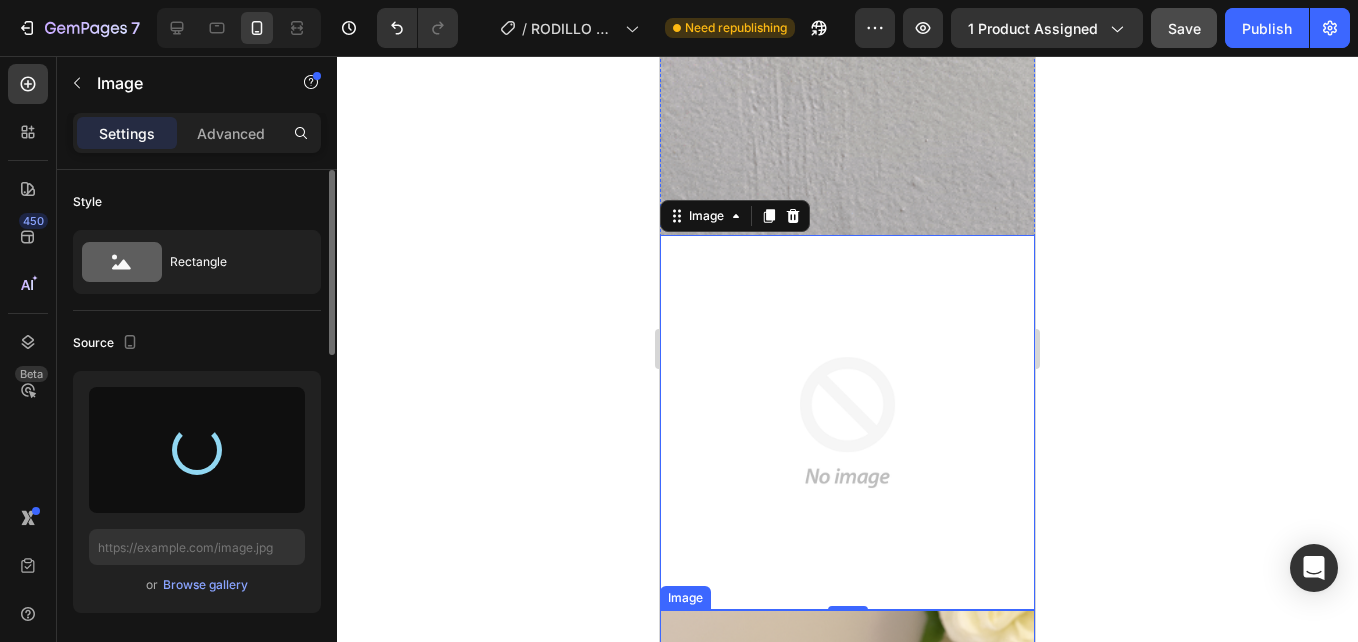 scroll, scrollTop: 1100, scrollLeft: 0, axis: vertical 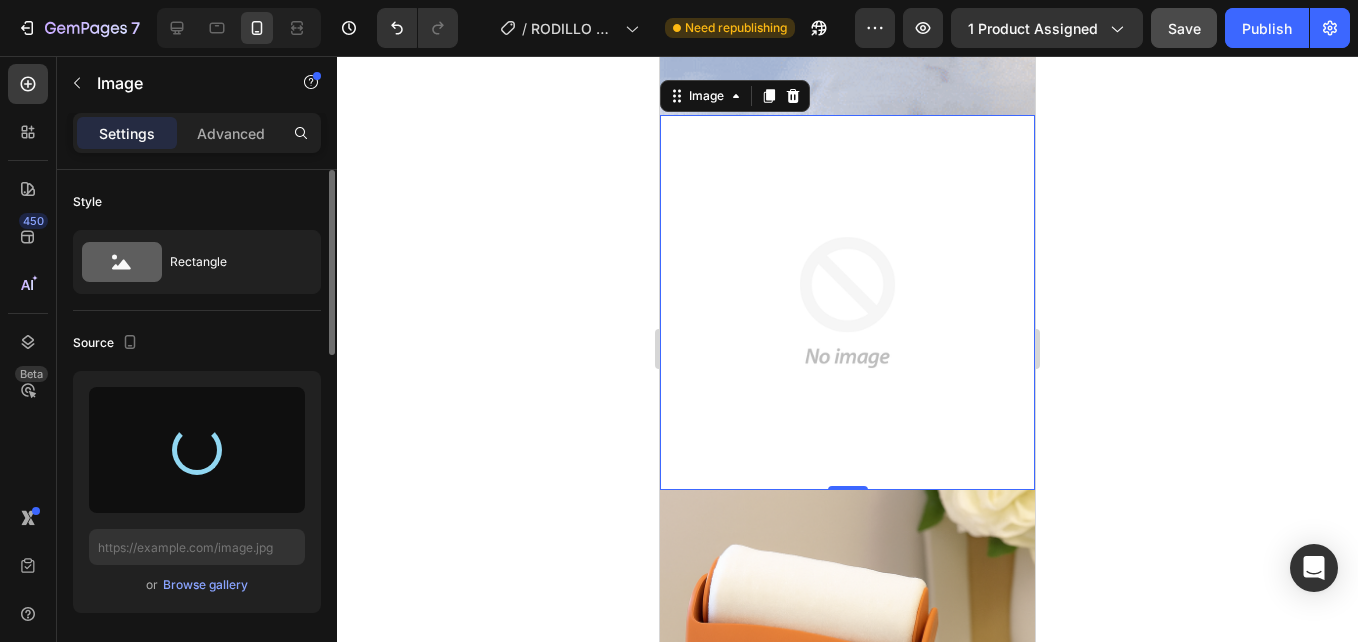 type on "https://cdn.shopify.com/s/files/1/0938/4427/5505/files/gempages_569687052442928352-b5363151-aaec-462c-84aa-fd22c61e4ecc.png" 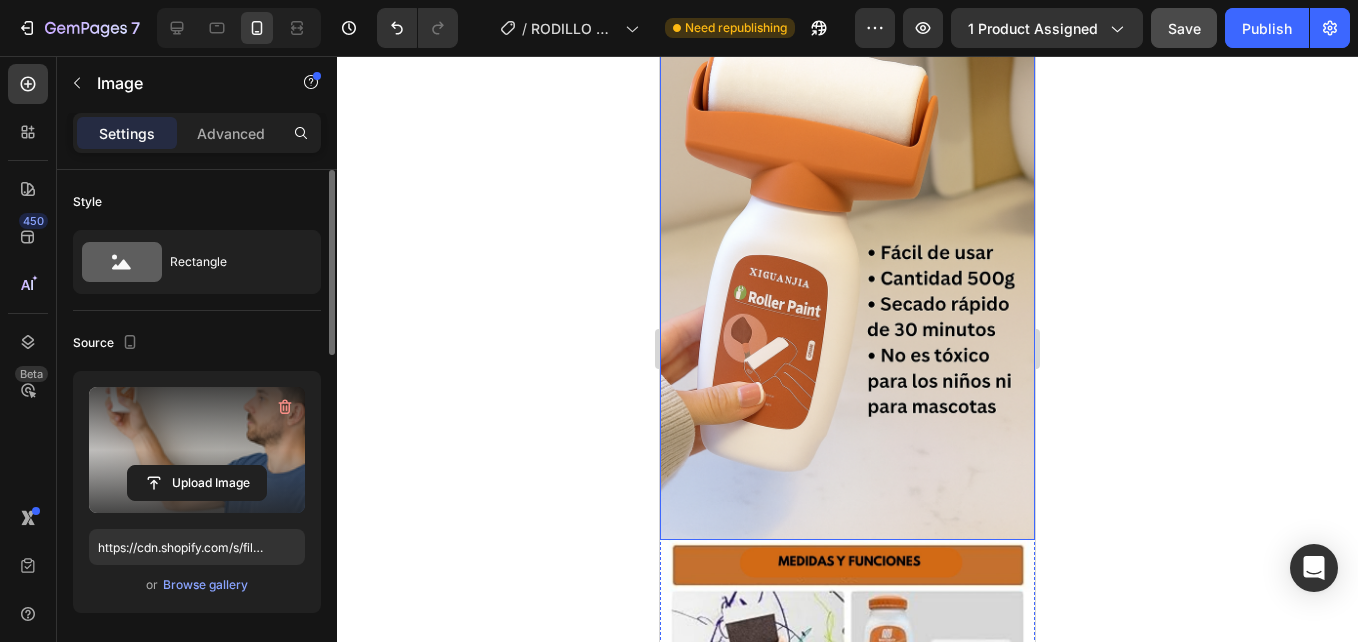 scroll, scrollTop: 1500, scrollLeft: 0, axis: vertical 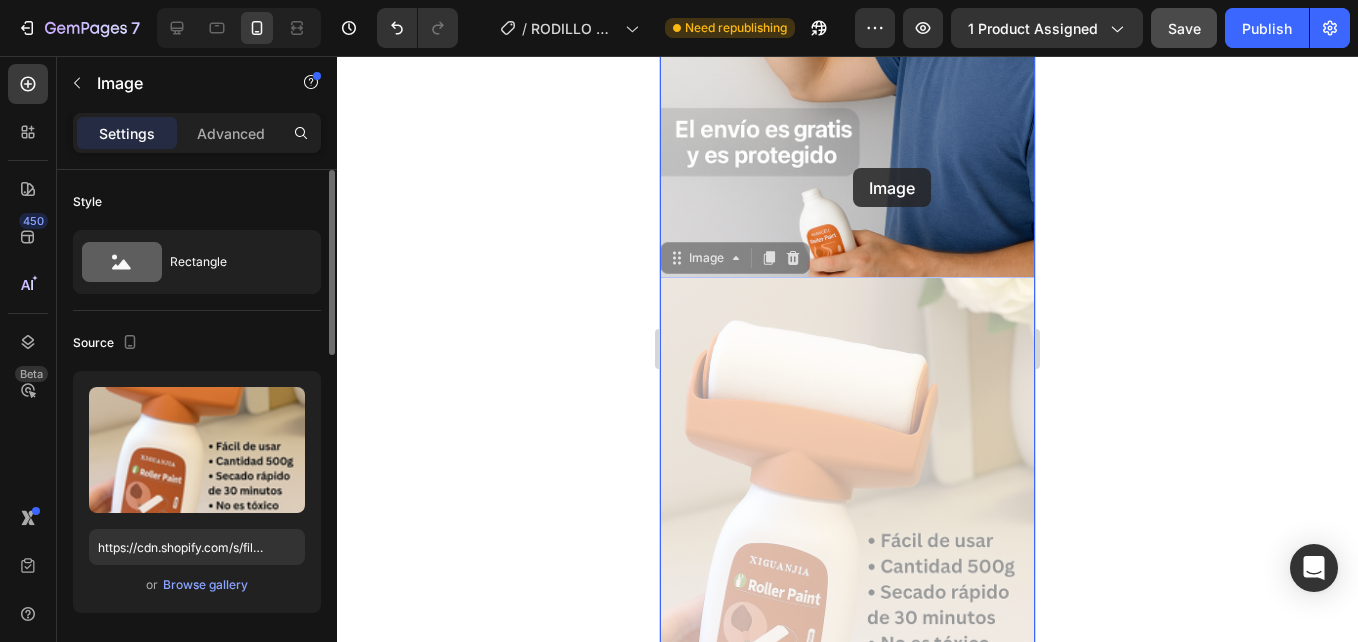 drag, startPoint x: 853, startPoint y: 250, endPoint x: 853, endPoint y: 168, distance: 82 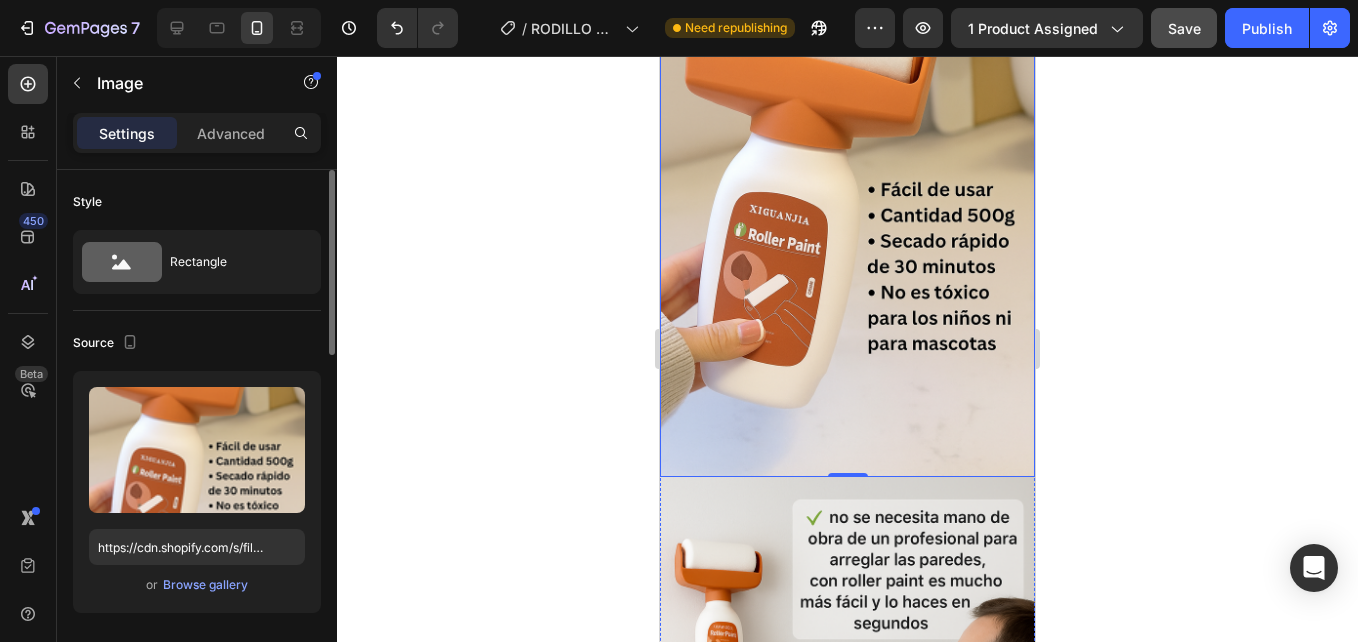 scroll, scrollTop: 1400, scrollLeft: 0, axis: vertical 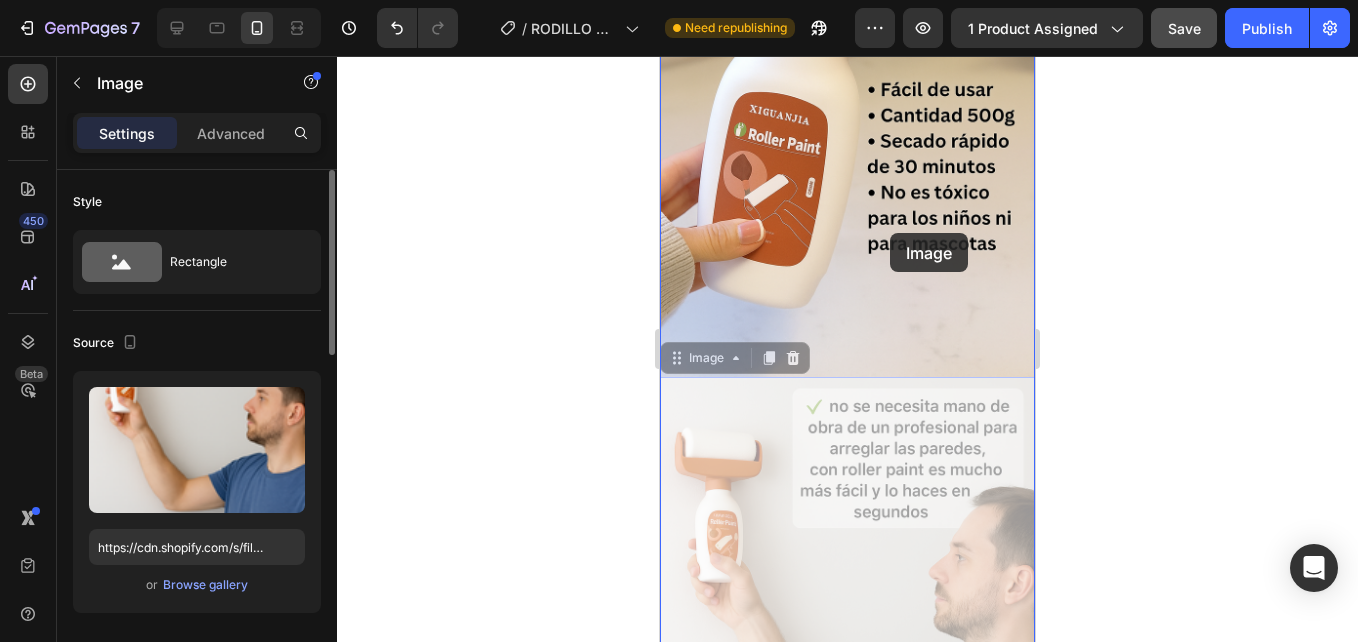 drag, startPoint x: 887, startPoint y: 247, endPoint x: 890, endPoint y: 233, distance: 14.3178215 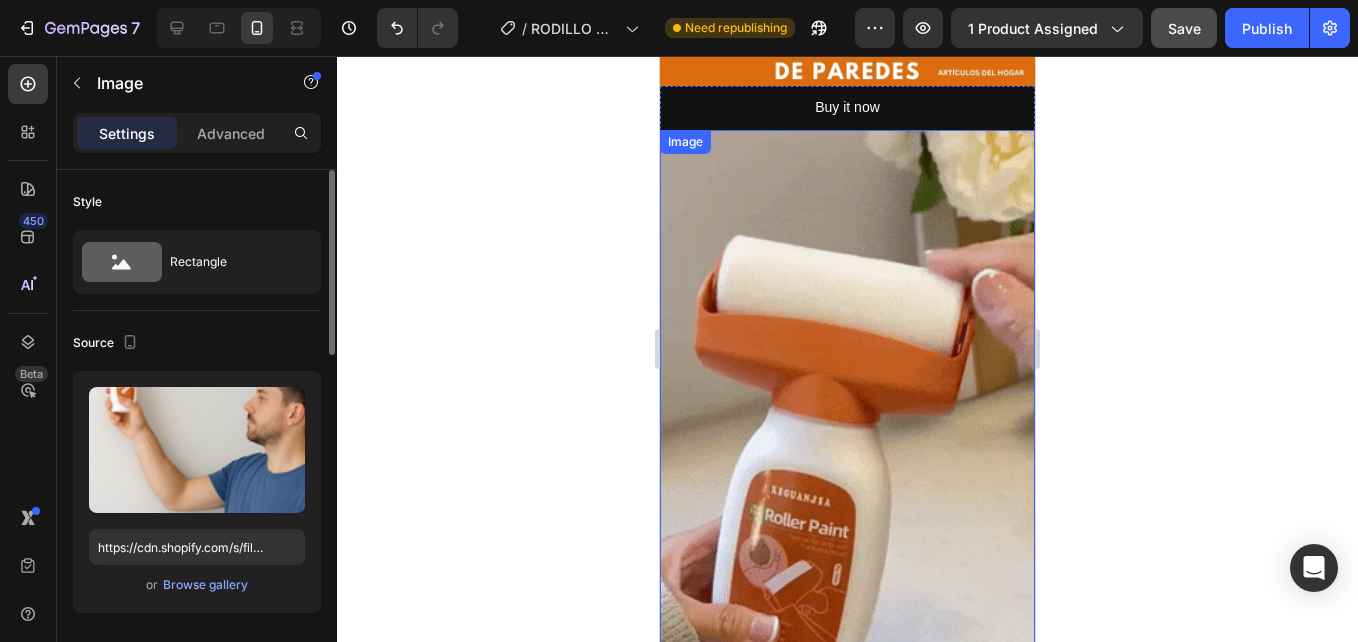 scroll, scrollTop: 400, scrollLeft: 0, axis: vertical 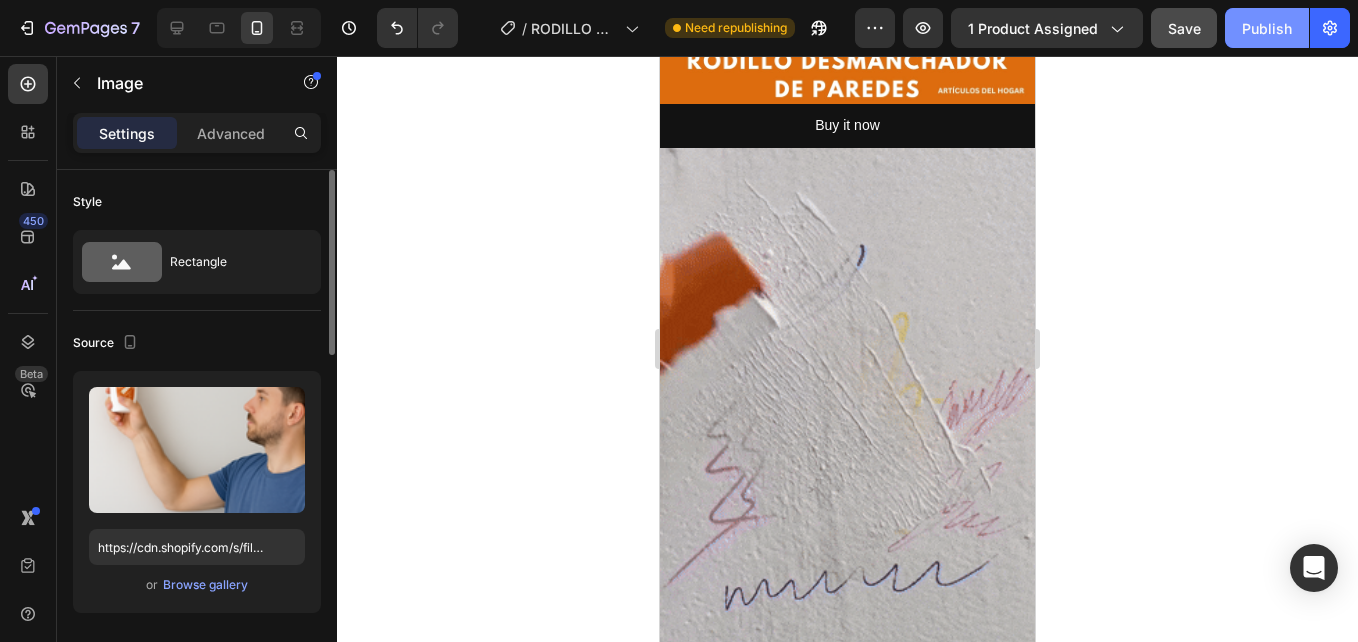 click on "Publish" at bounding box center (1267, 28) 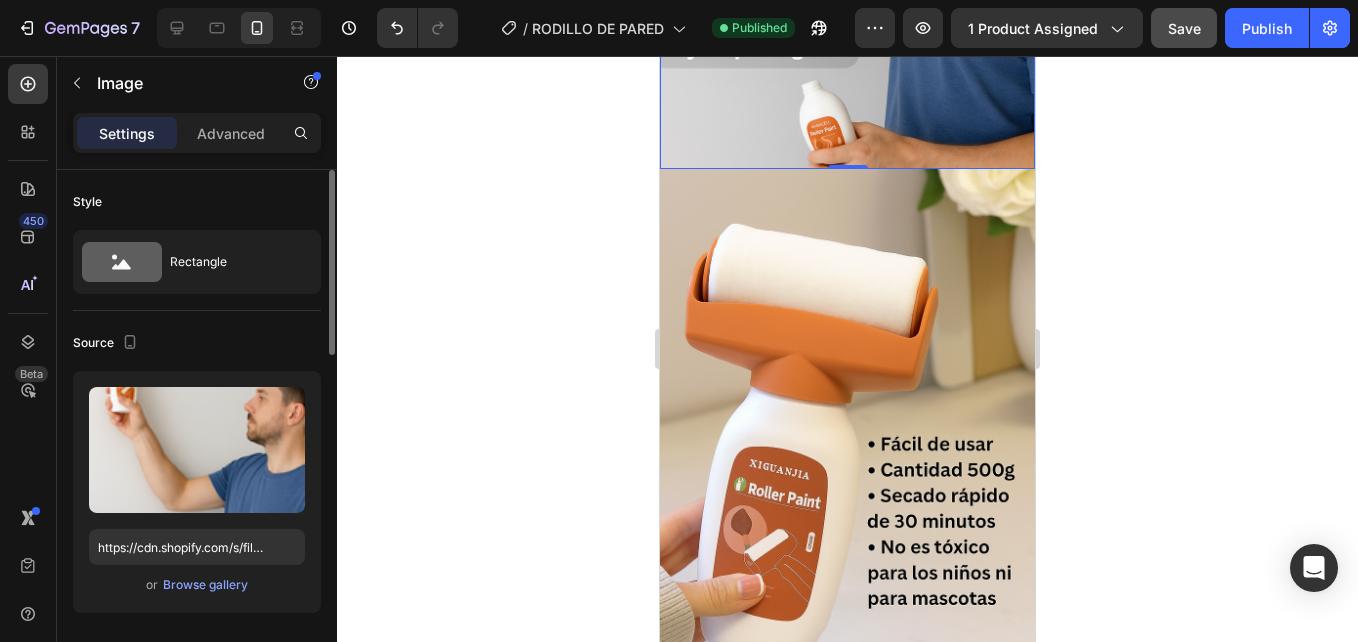 scroll, scrollTop: 1600, scrollLeft: 0, axis: vertical 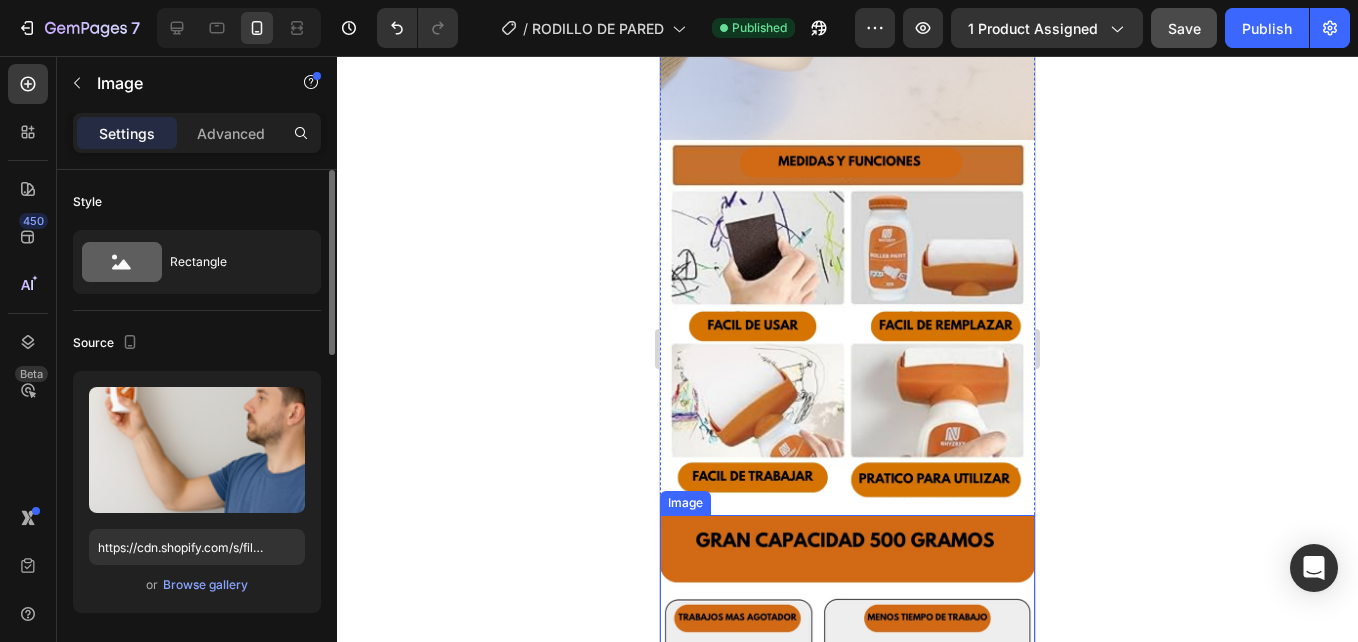 click at bounding box center (847, 702) 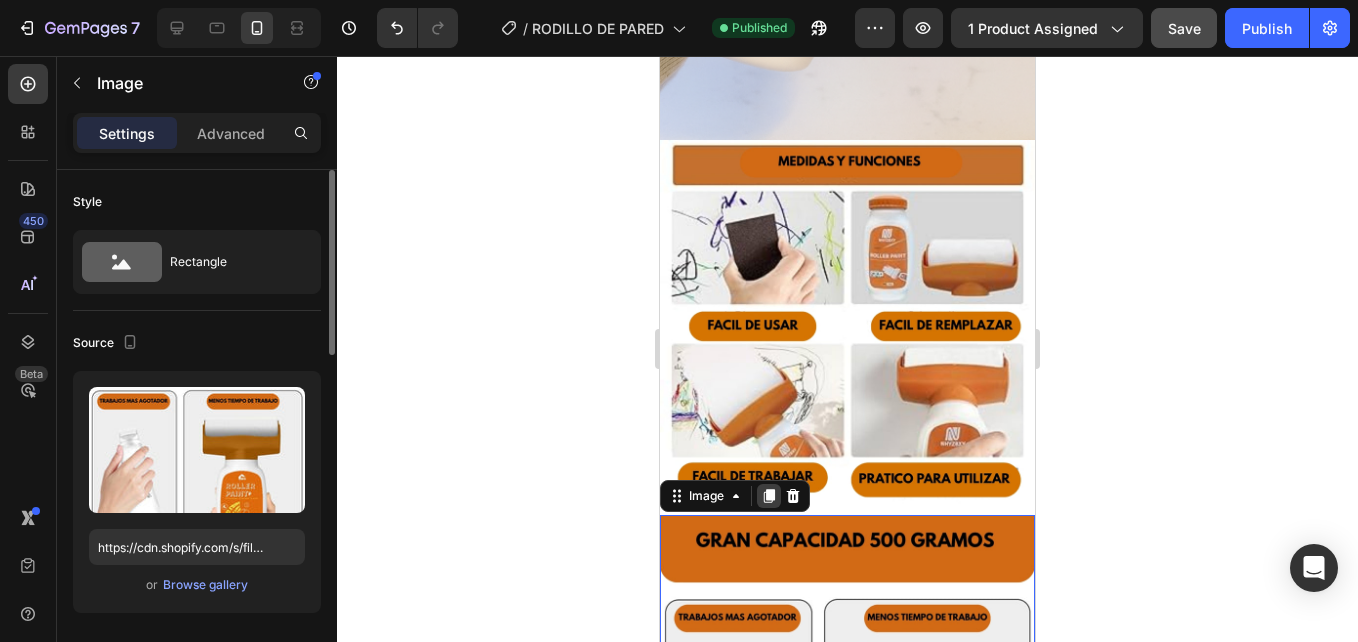 click 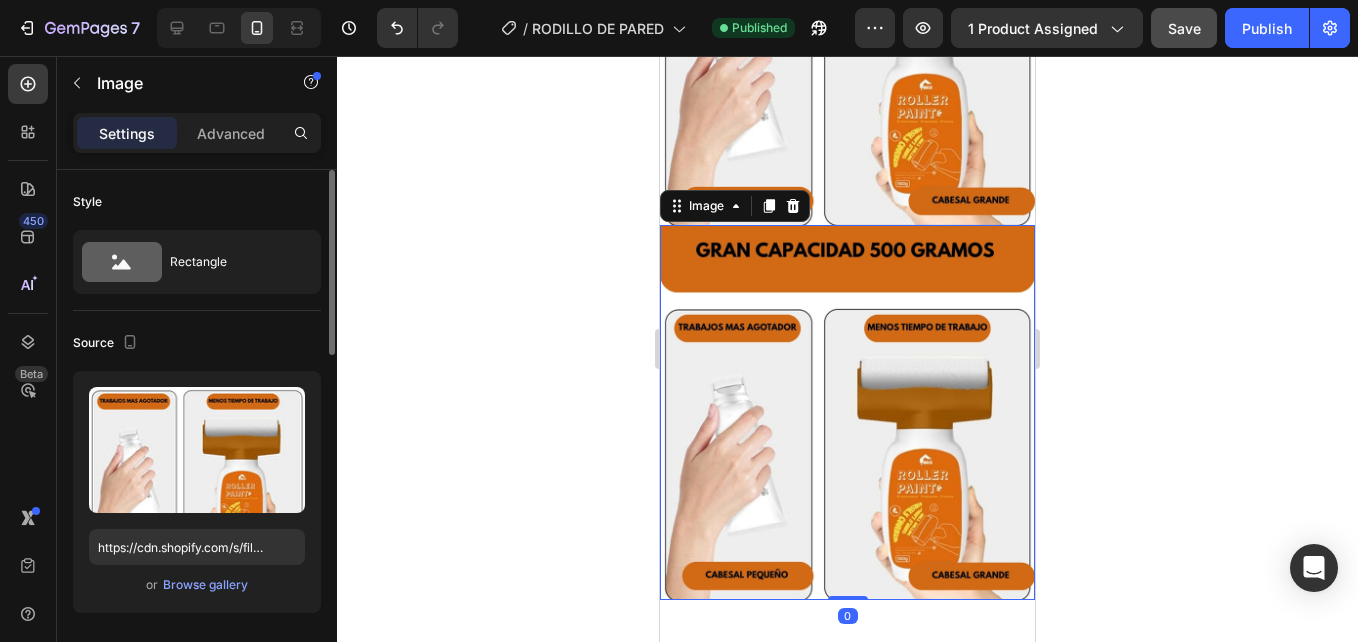 scroll, scrollTop: 2866, scrollLeft: 0, axis: vertical 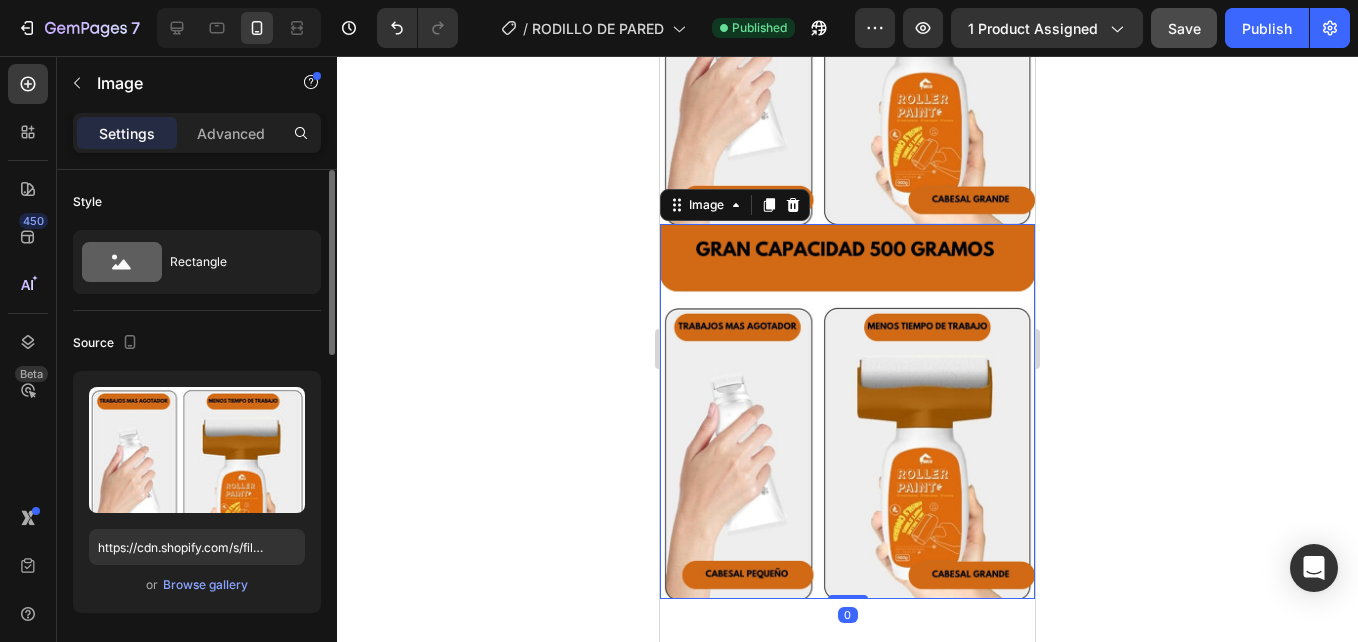 click at bounding box center [847, 411] 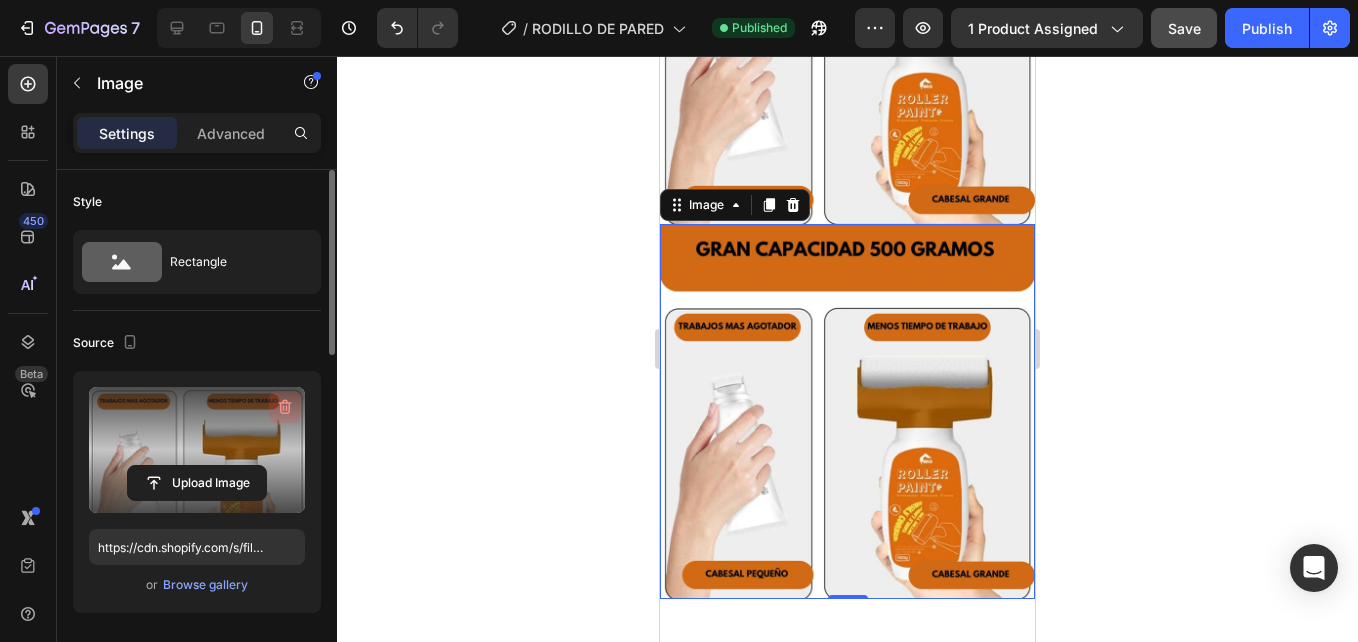 click 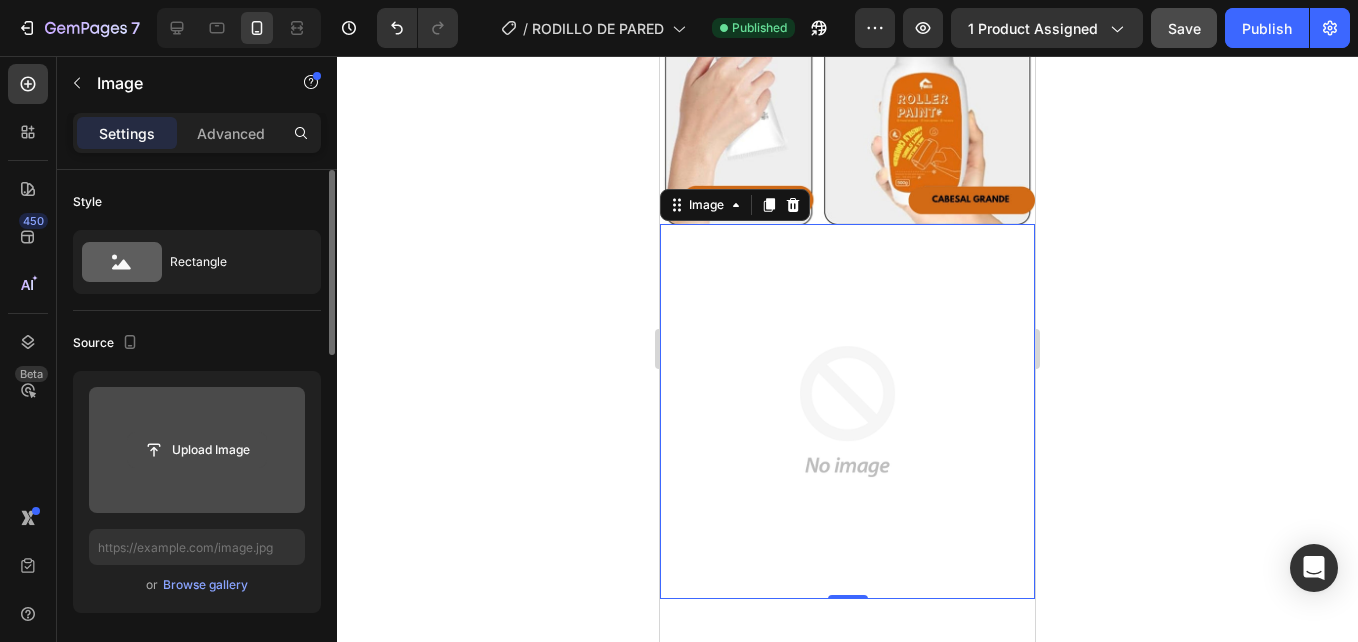 click 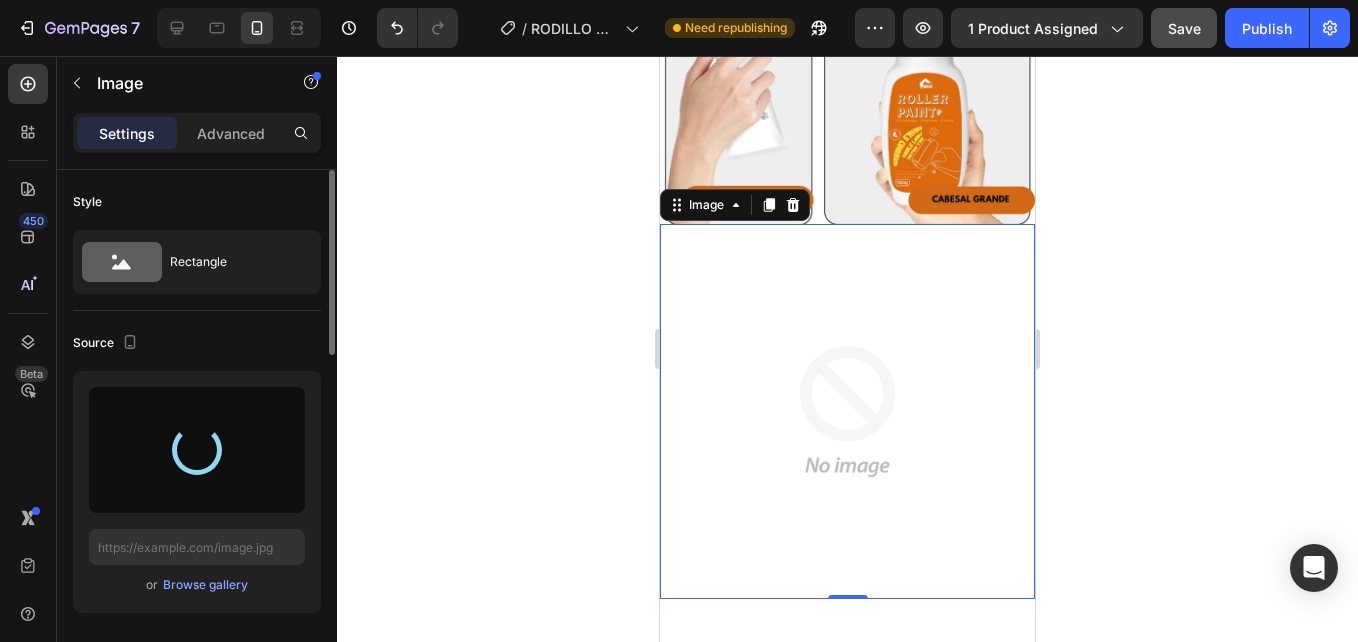 type on "https://cdn.shopify.com/s/files/1/0938/4427/5505/files/gempages_569687052442928352-ab6b41c5-398f-42e6-8697-f00801f6bc20.png" 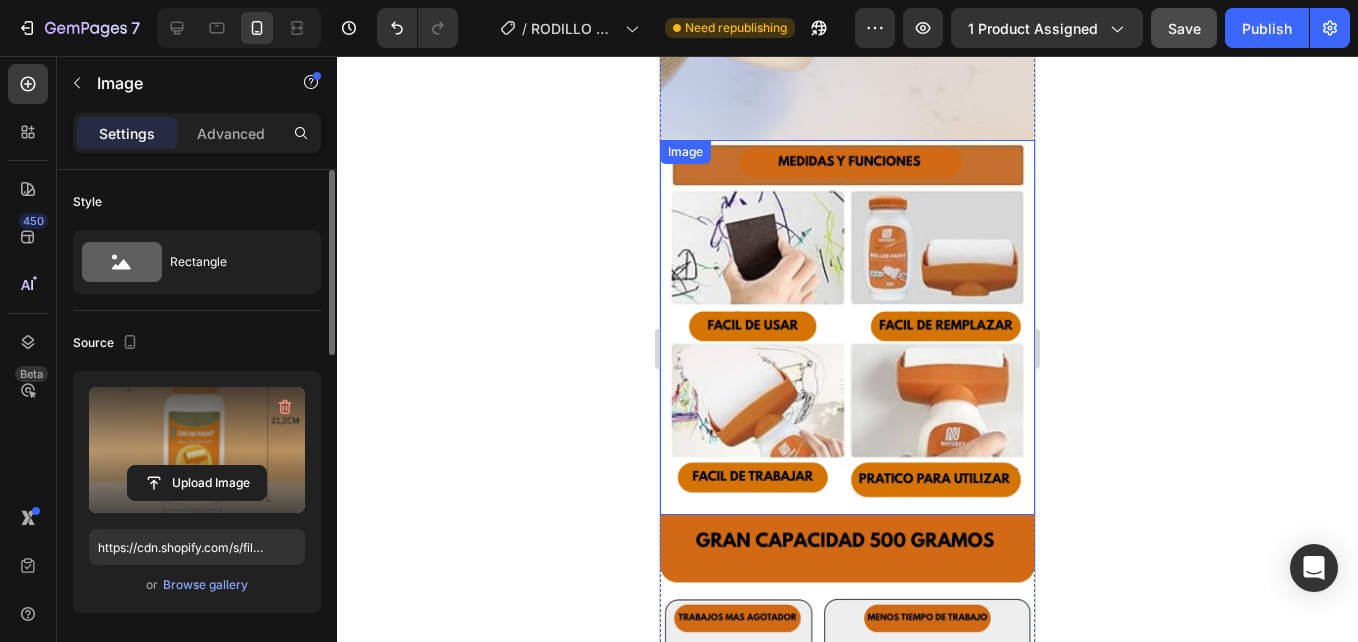 scroll, scrollTop: 2100, scrollLeft: 0, axis: vertical 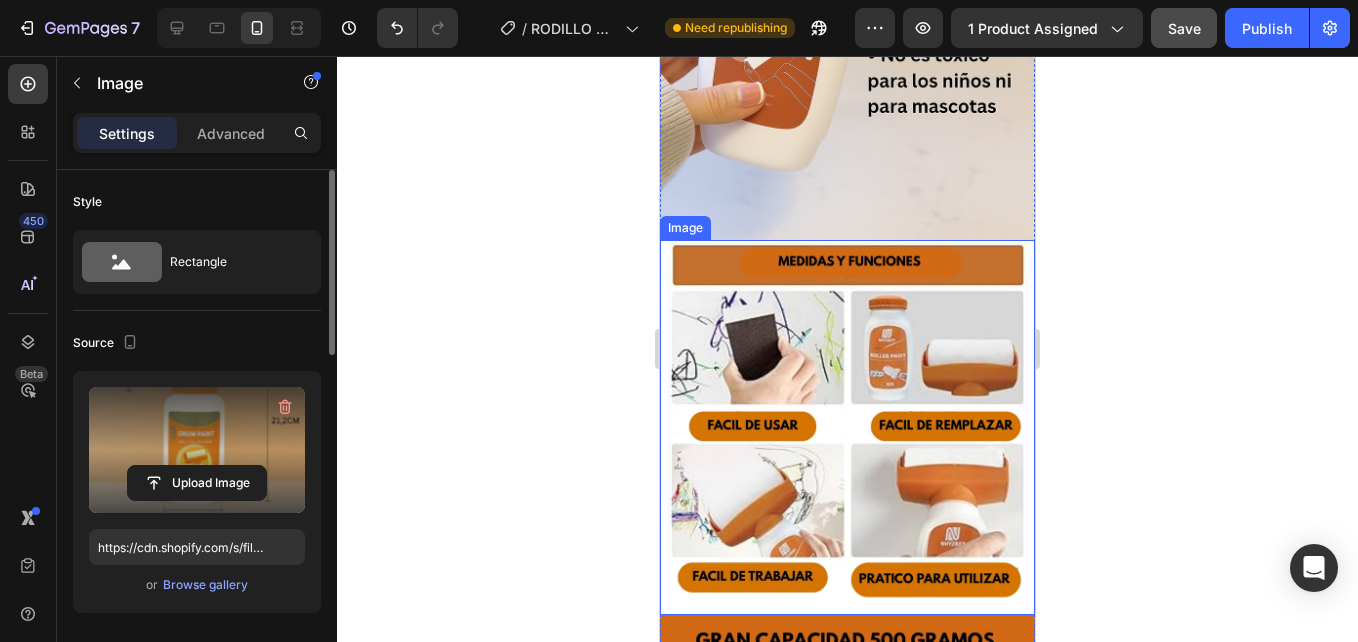 click at bounding box center (847, 427) 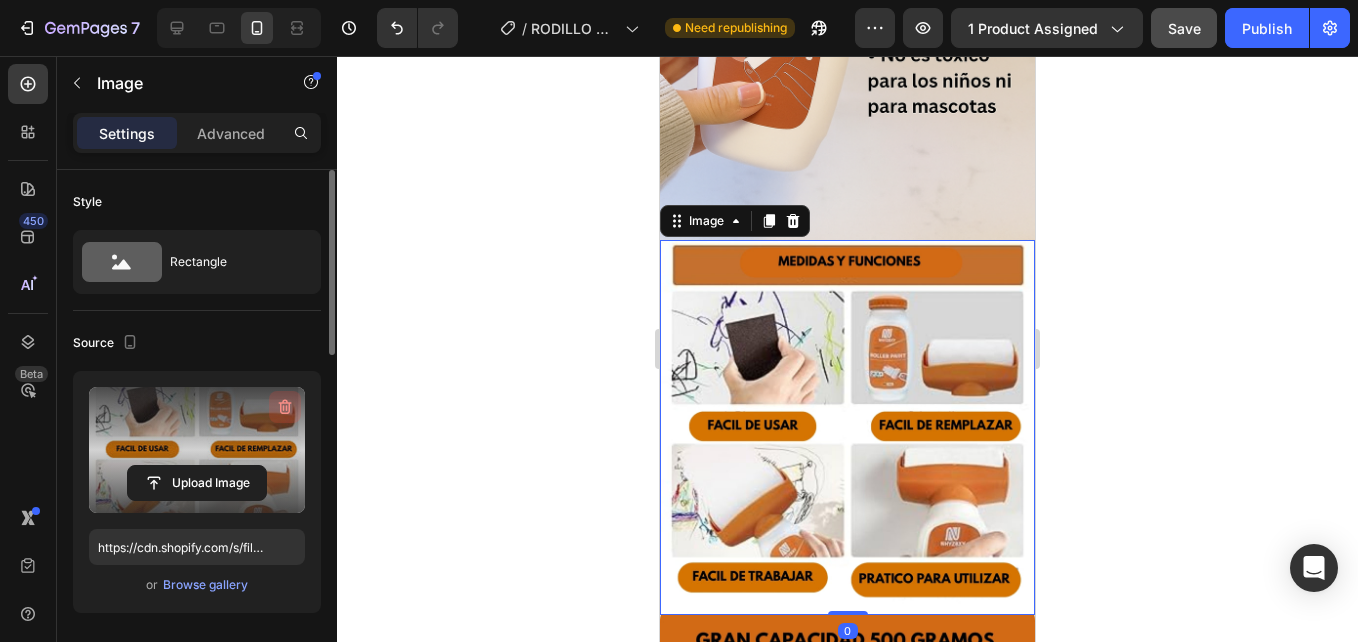 click 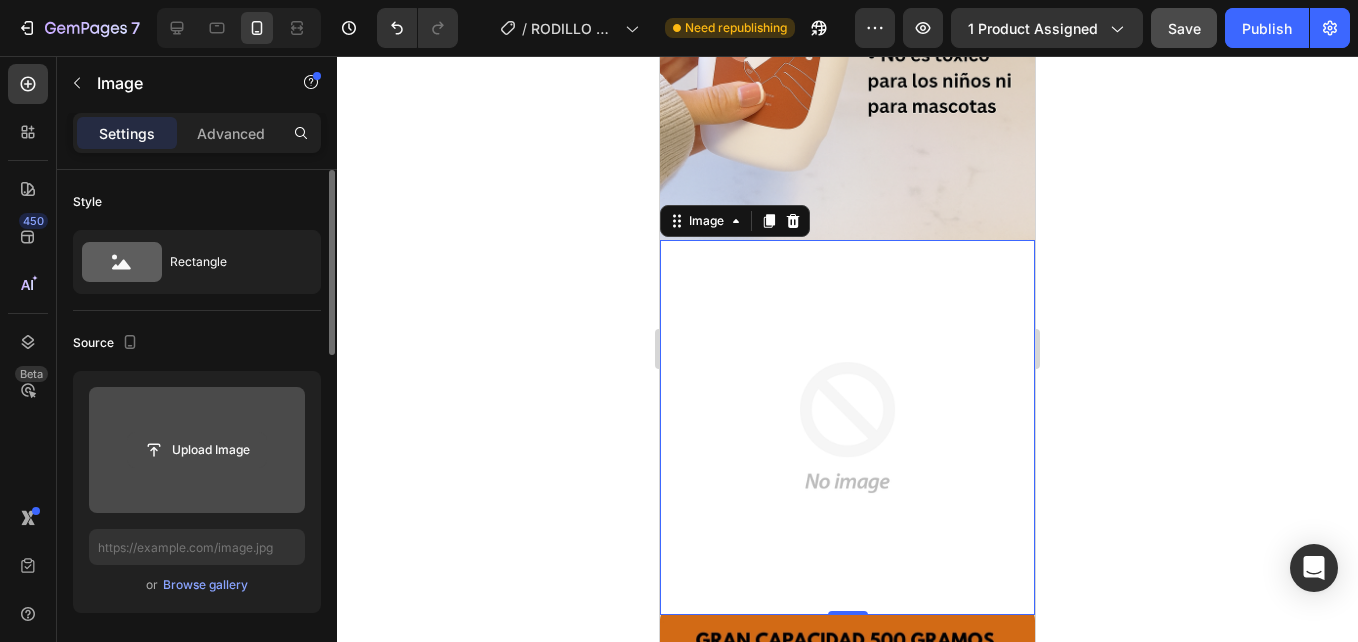 click 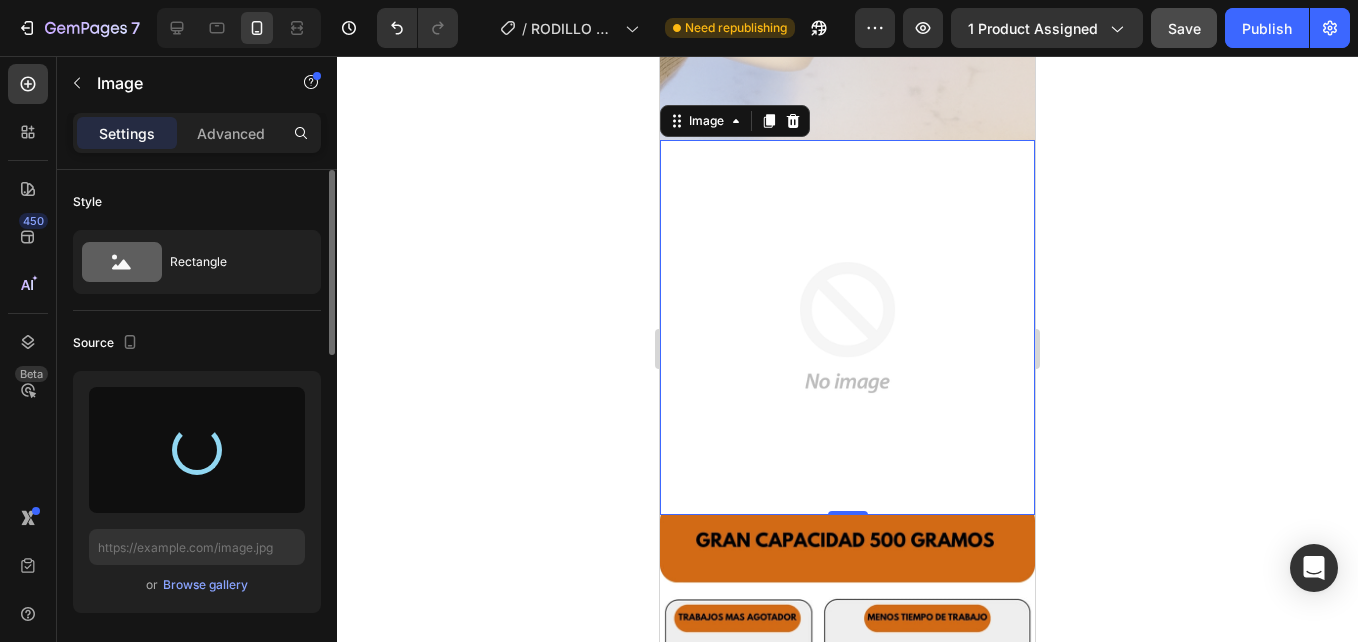 scroll, scrollTop: 2100, scrollLeft: 0, axis: vertical 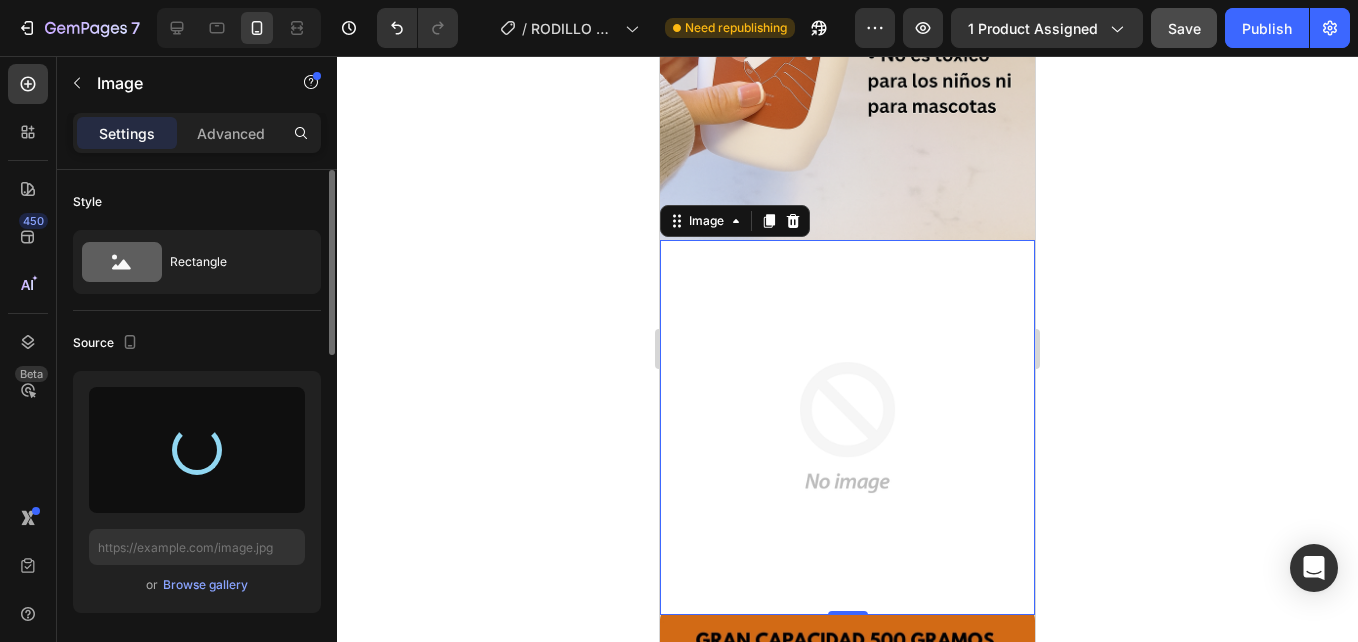 type on "https://cdn.shopify.com/s/files/1/0938/4427/5505/files/gempages_569687052442928352-f18c391e-9fa1-48d5-b4a3-95b3b0ef35b8.png" 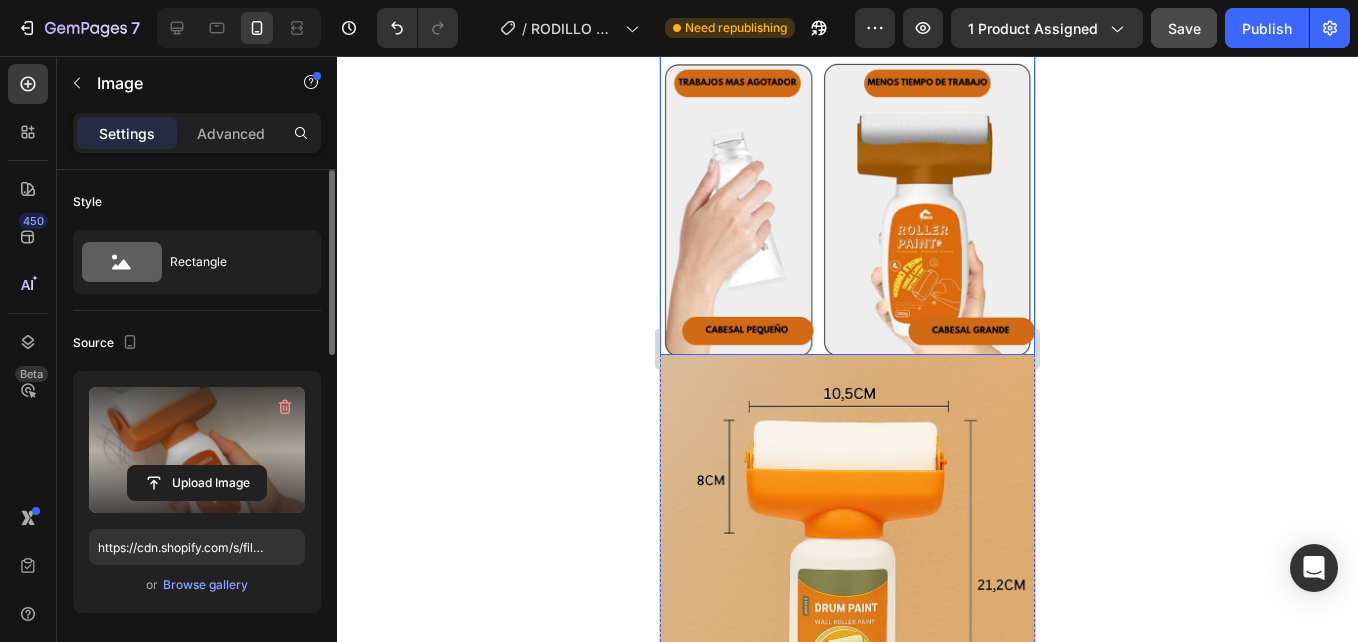 scroll, scrollTop: 2700, scrollLeft: 0, axis: vertical 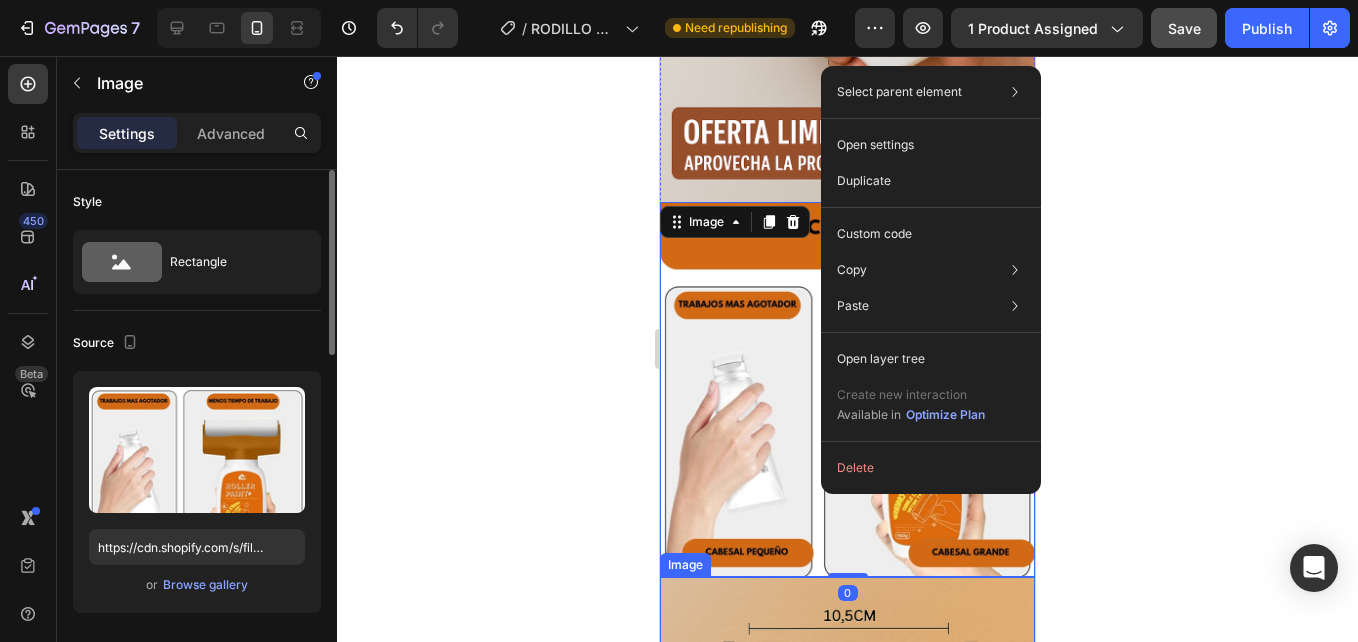click at bounding box center [847, 858] 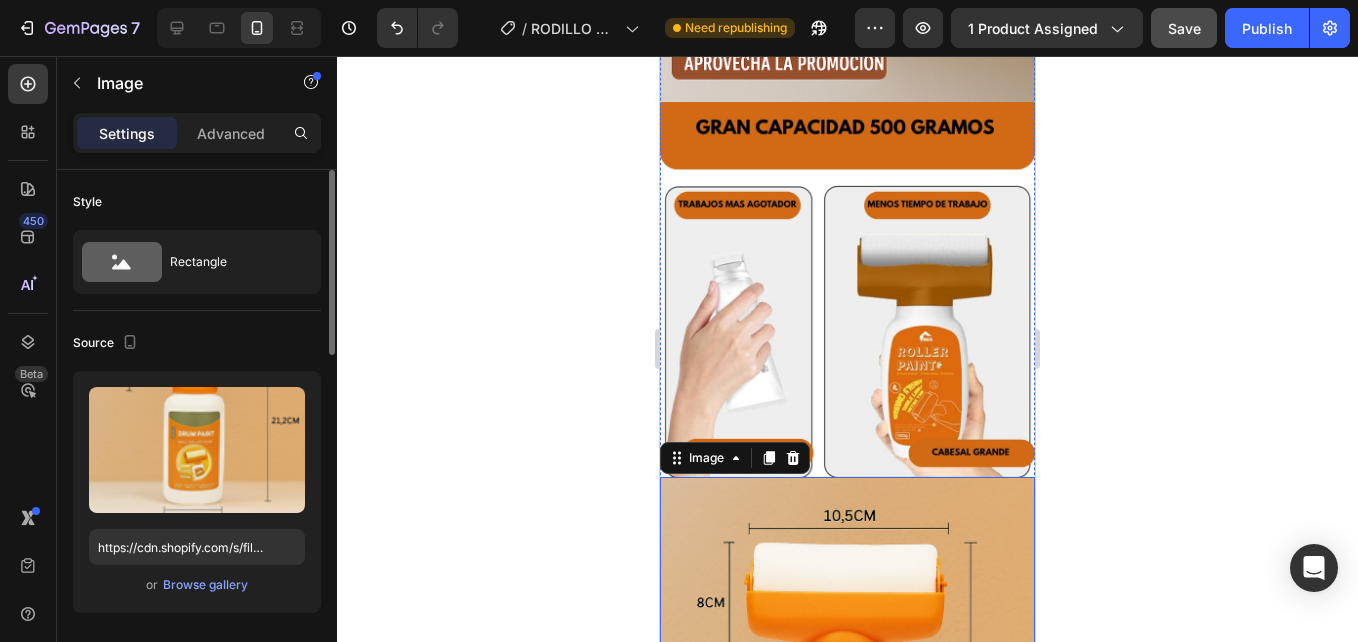 scroll, scrollTop: 2600, scrollLeft: 0, axis: vertical 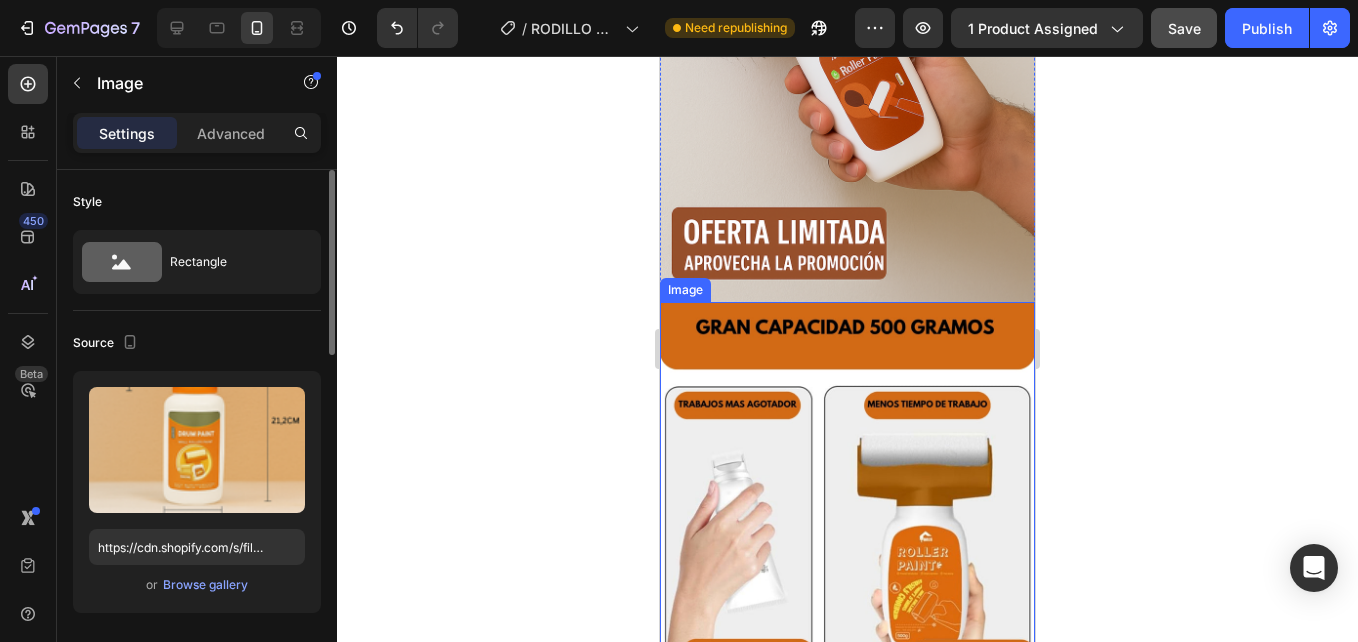 click at bounding box center (847, 489) 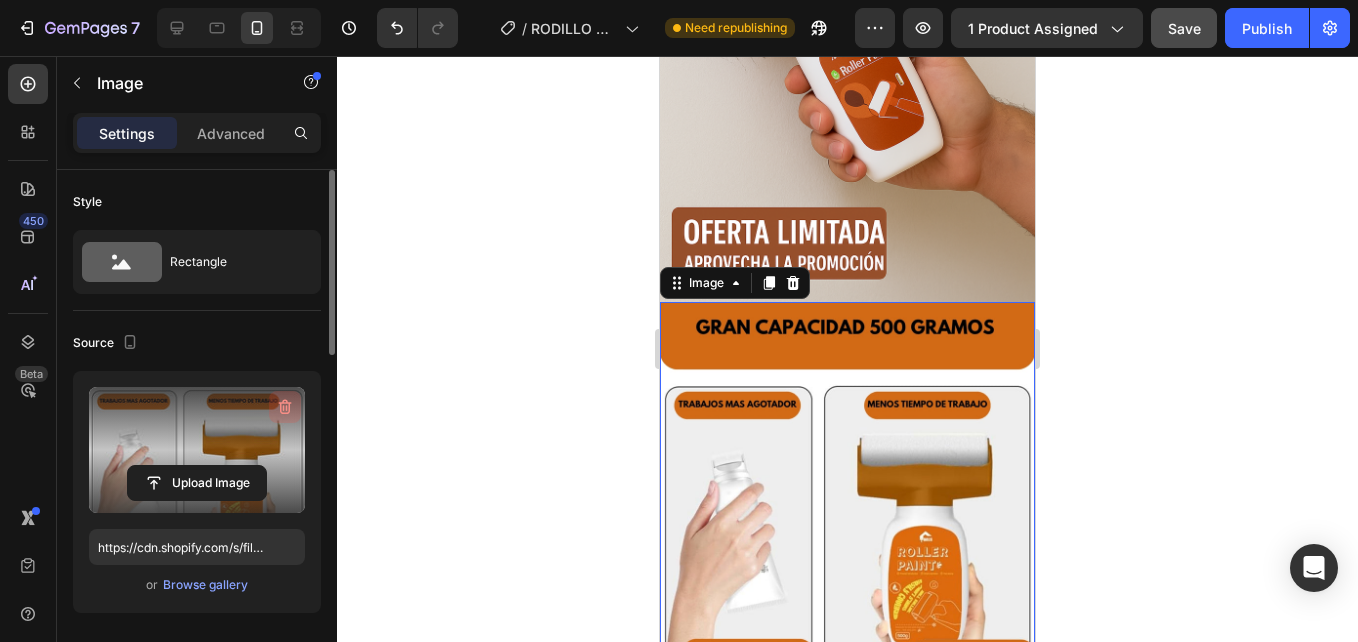 click 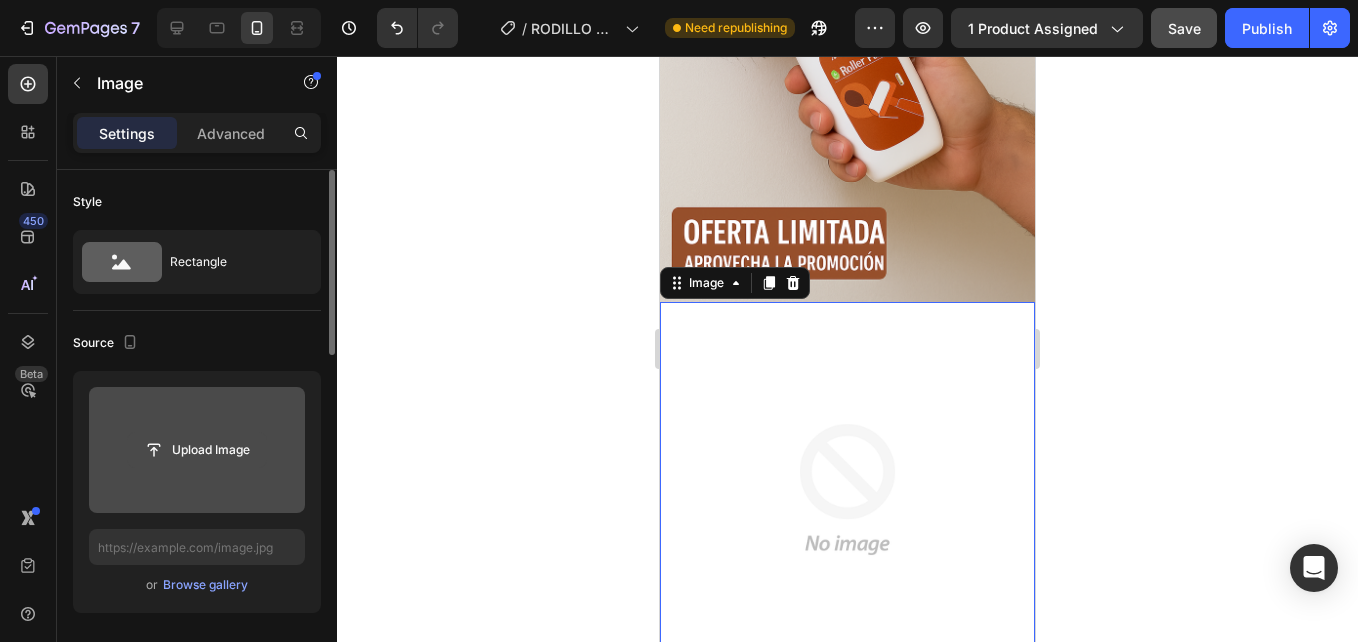 click 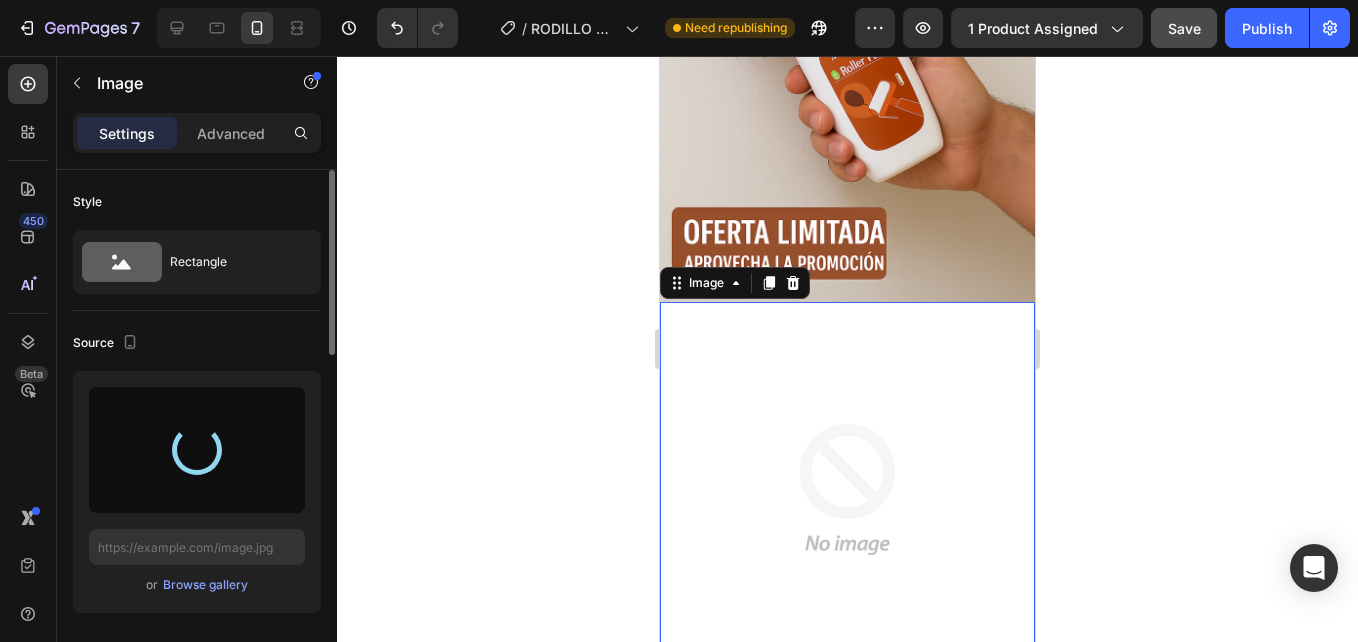 type on "https://cdn.shopify.com/s/files/1/0938/4427/5505/files/gempages_569687052442928352-e08b0ef2-e379-4915-9a88-094bc7e2f038.png" 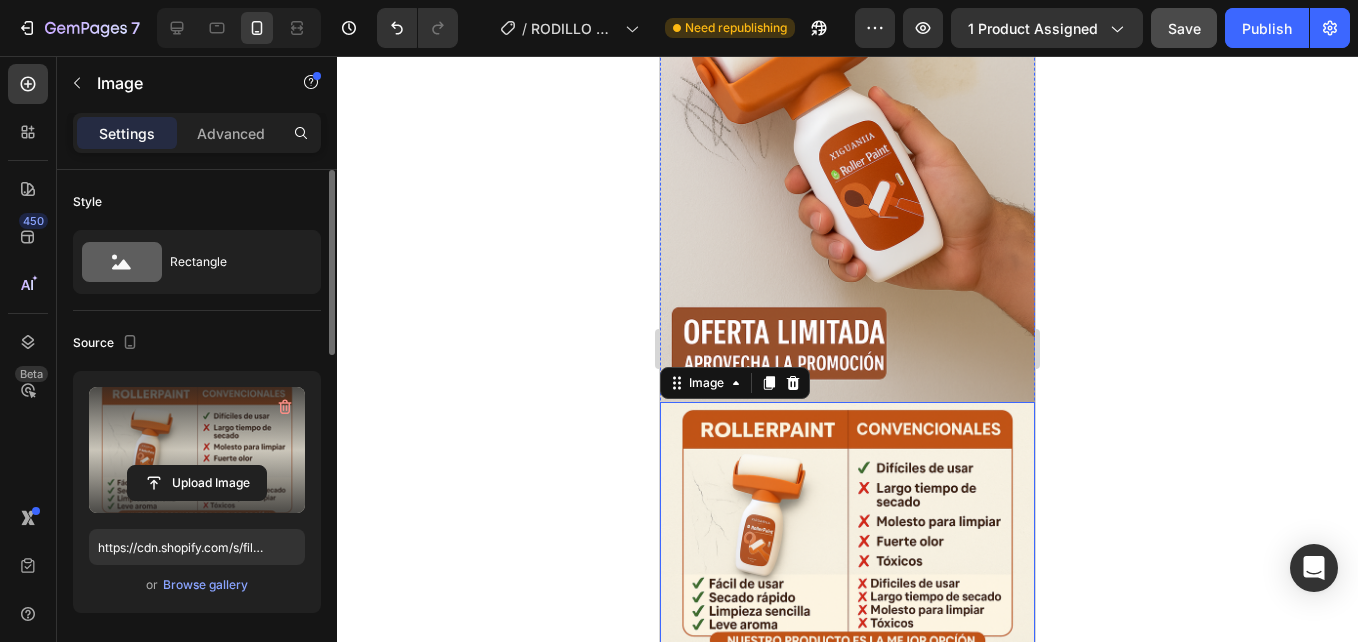 scroll, scrollTop: 2400, scrollLeft: 0, axis: vertical 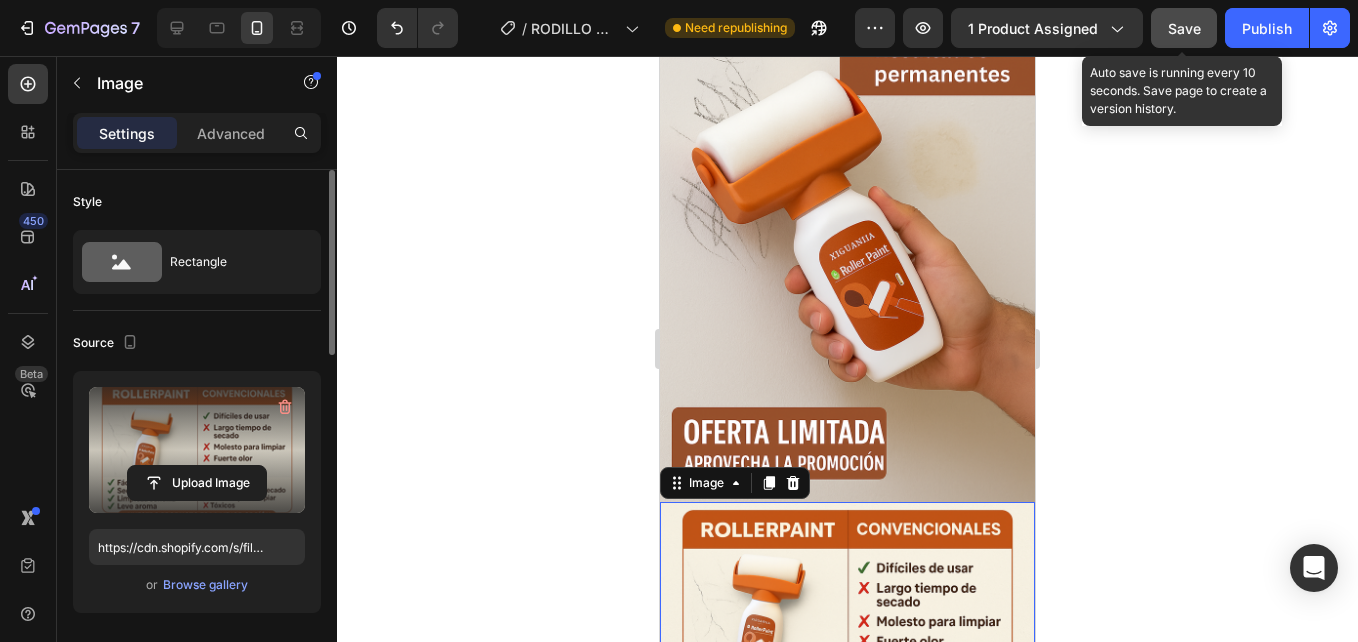 click on "Save" at bounding box center [1184, 28] 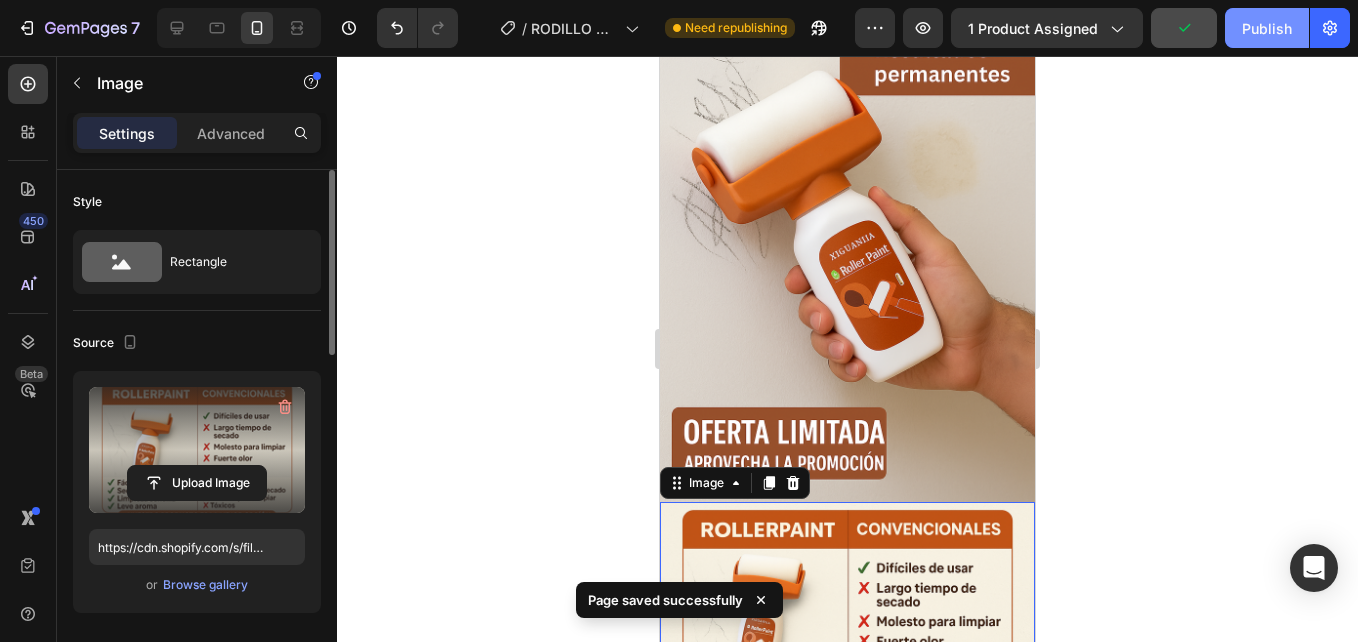 click on "Publish" at bounding box center (1267, 28) 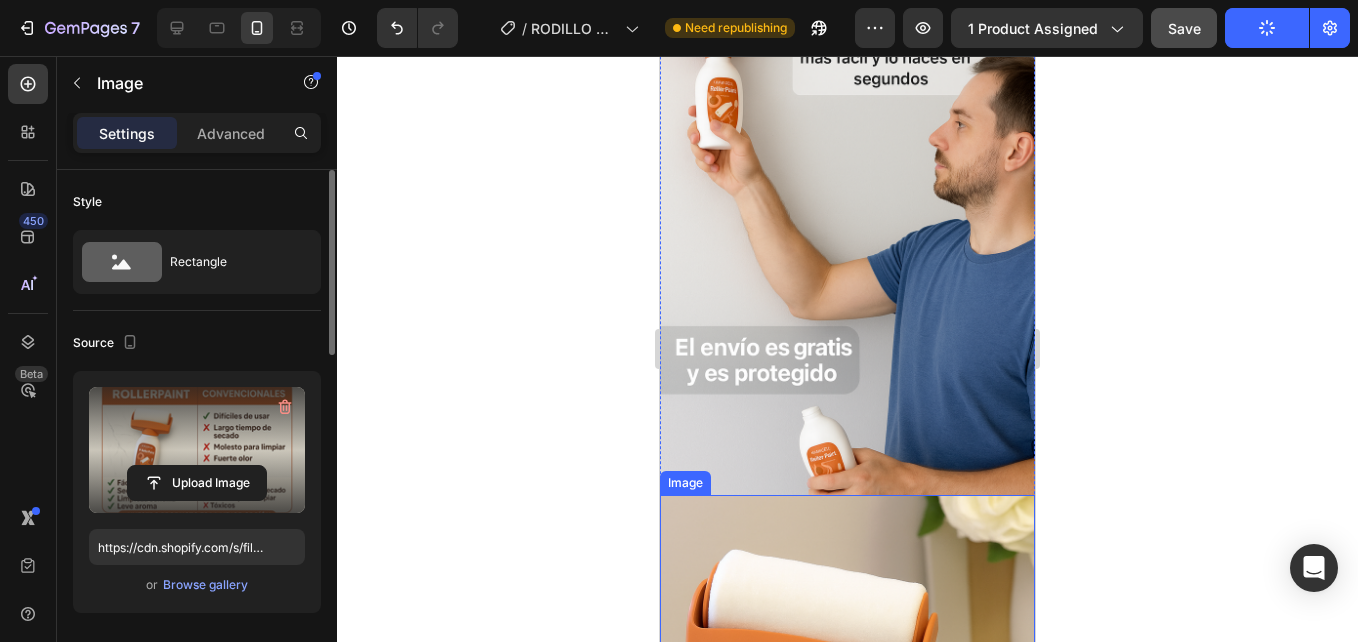 scroll, scrollTop: 1300, scrollLeft: 0, axis: vertical 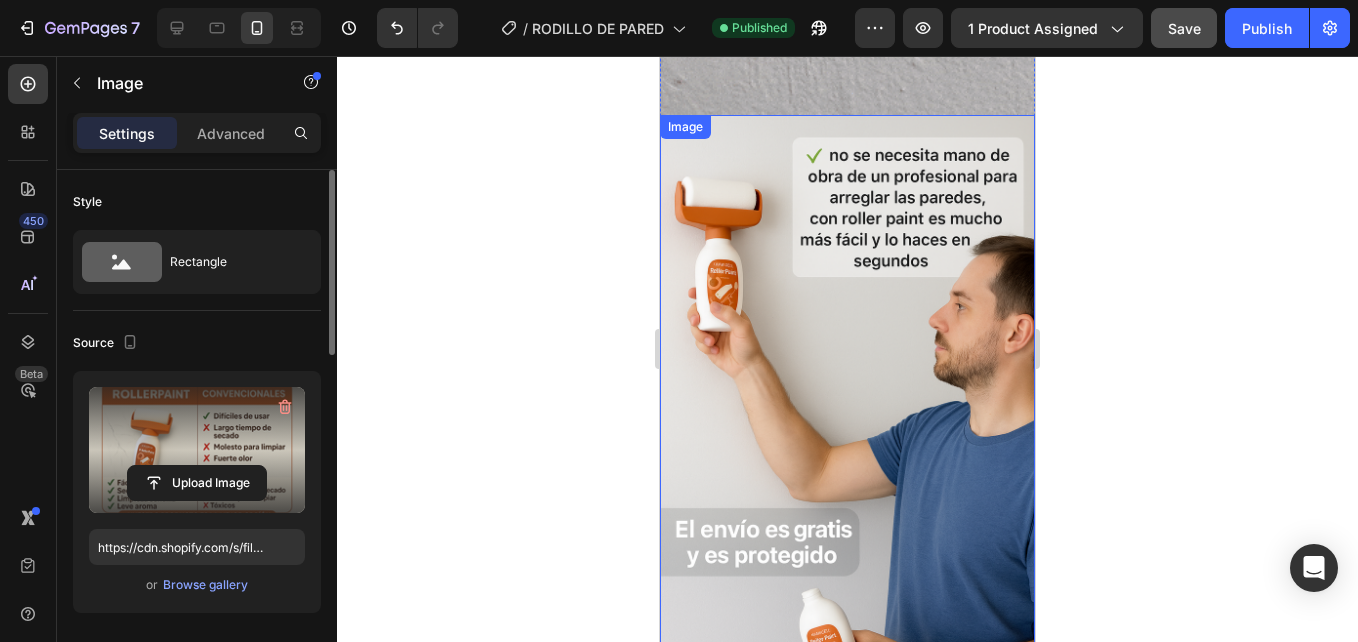 click at bounding box center (847, 396) 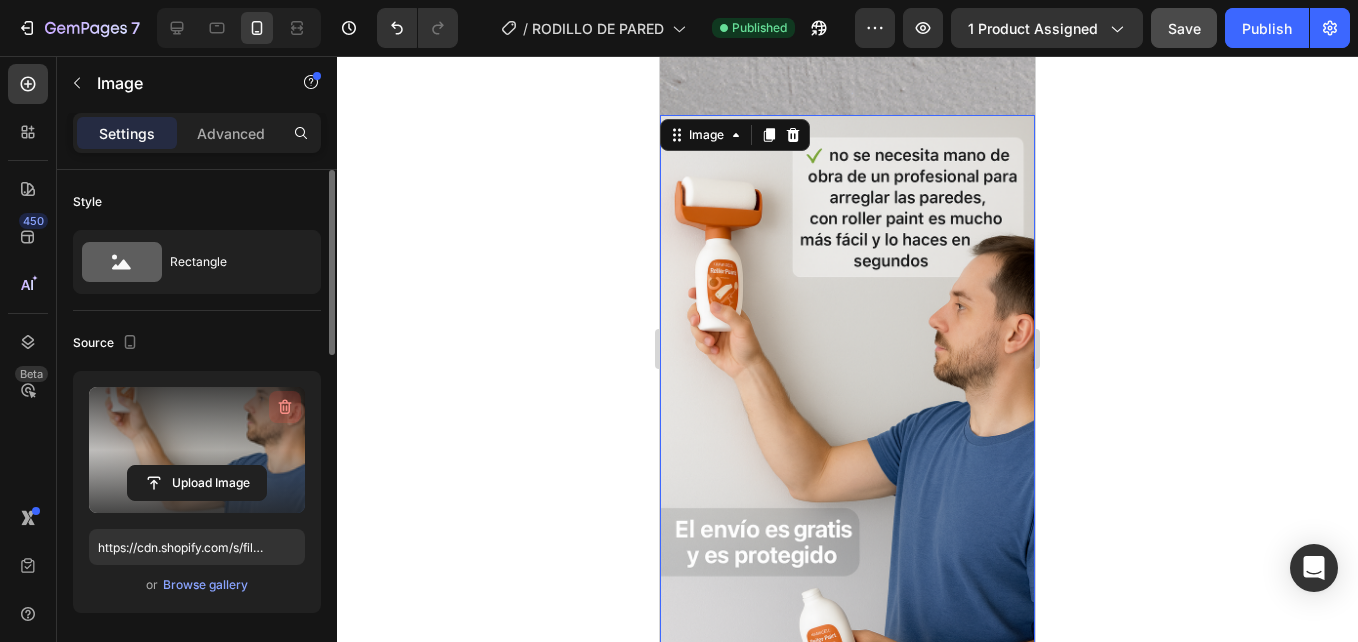 click 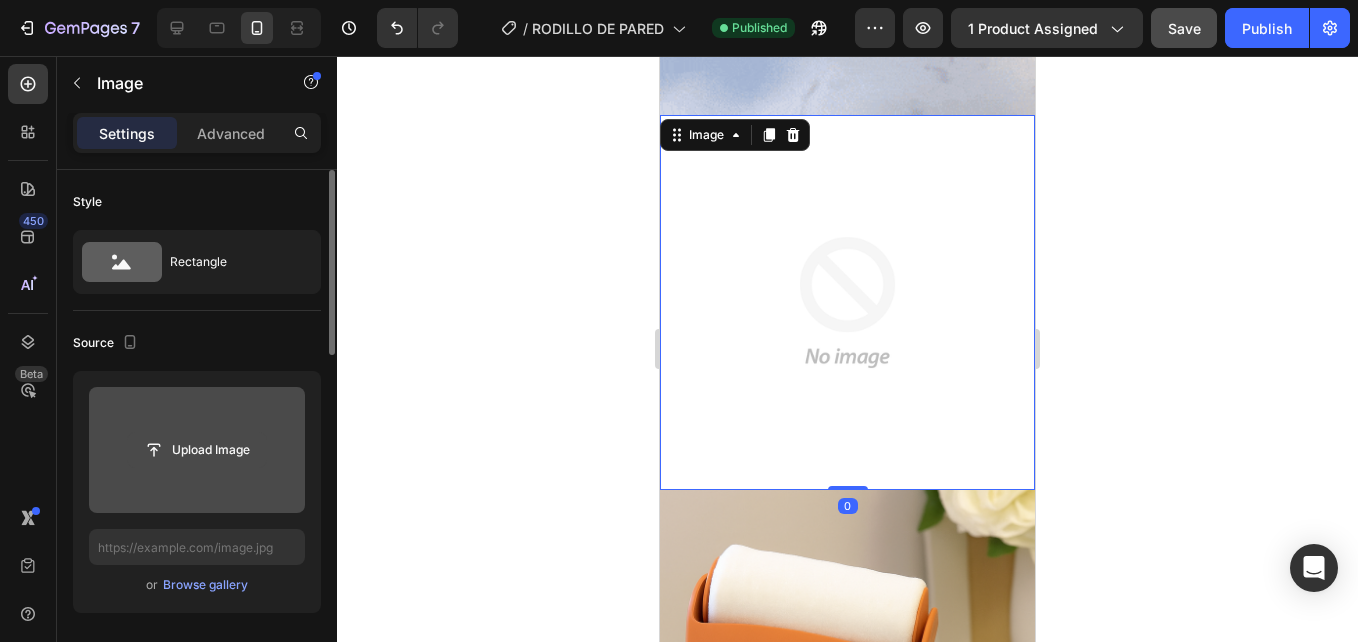click 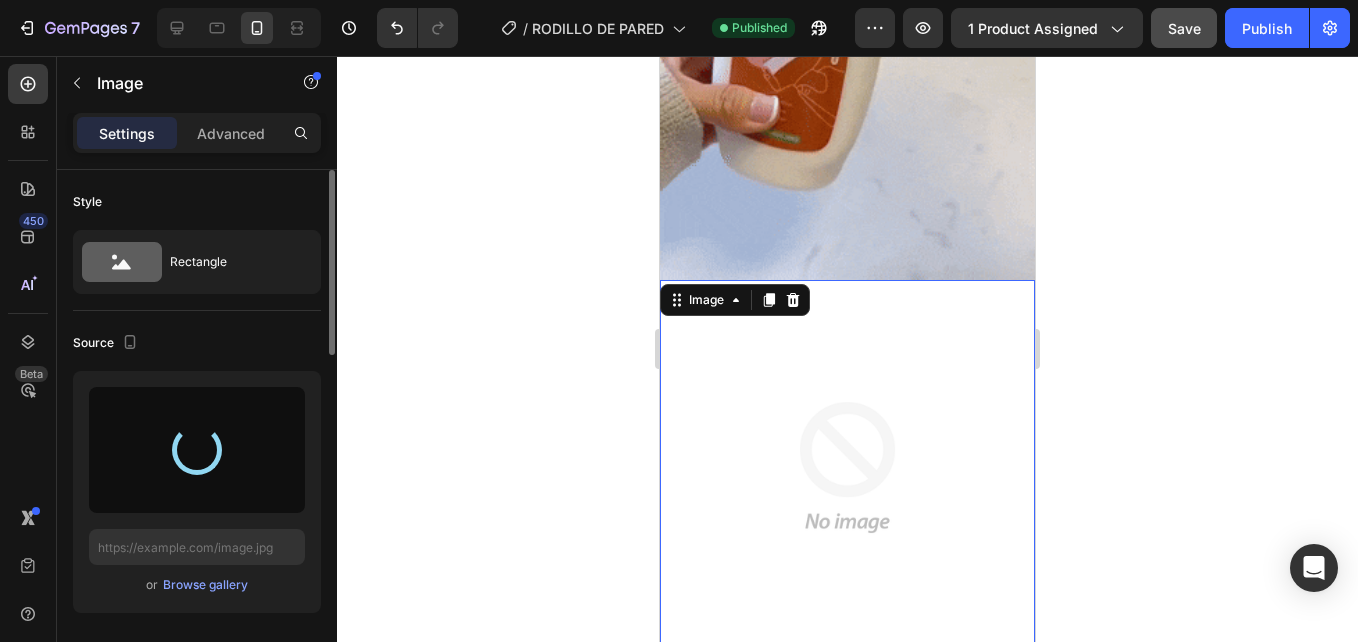 scroll, scrollTop: 900, scrollLeft: 0, axis: vertical 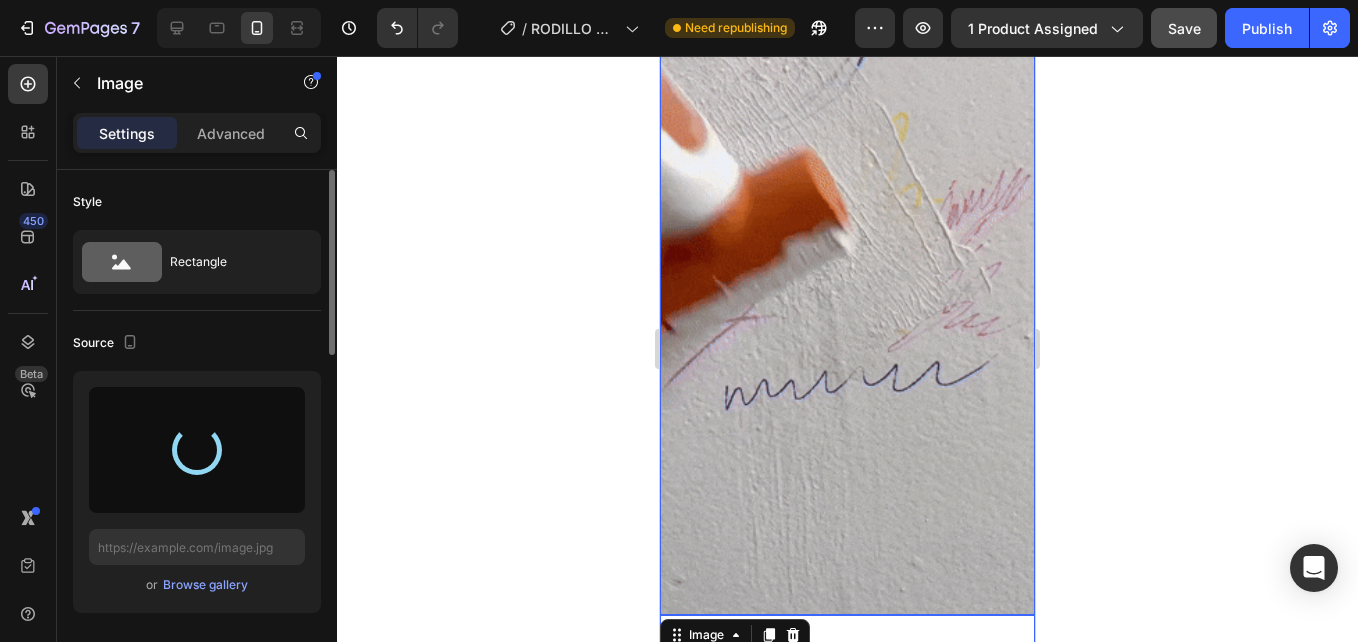 type on "https://cdn.shopify.com/s/files/1/0938/4427/5505/files/gempages_569687052442928352-da44effa-c33f-4a45-be8e-548f405e4b31.png" 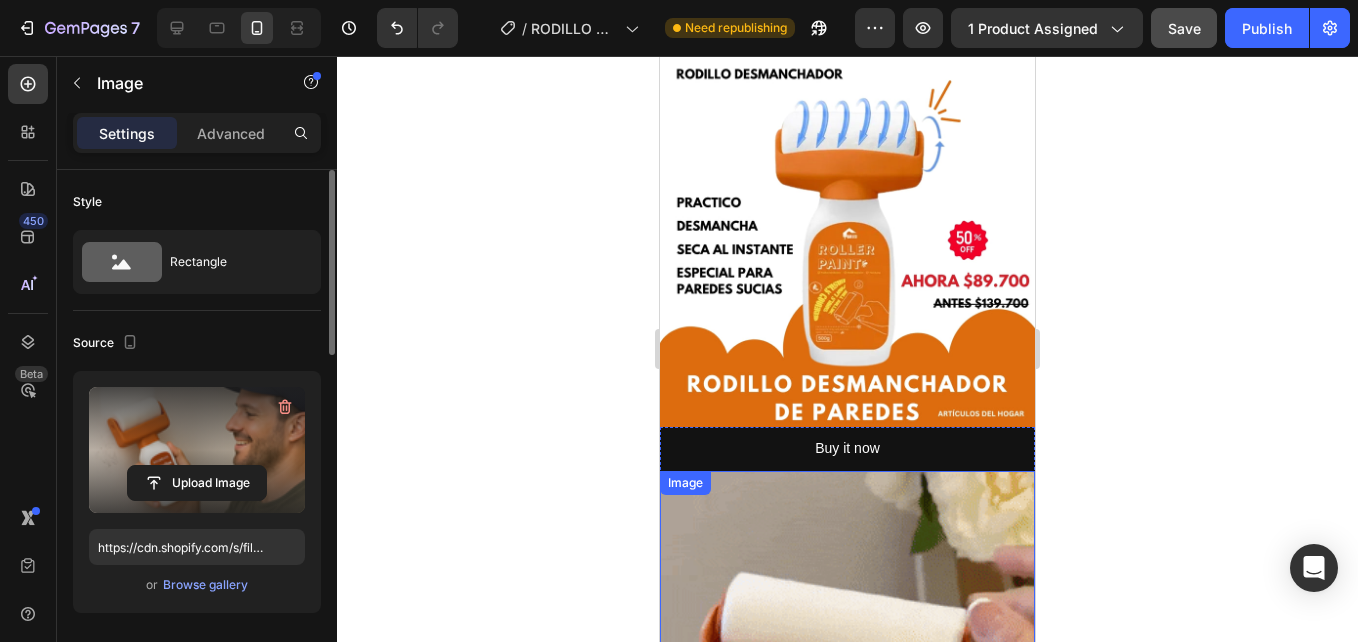 scroll, scrollTop: 0, scrollLeft: 0, axis: both 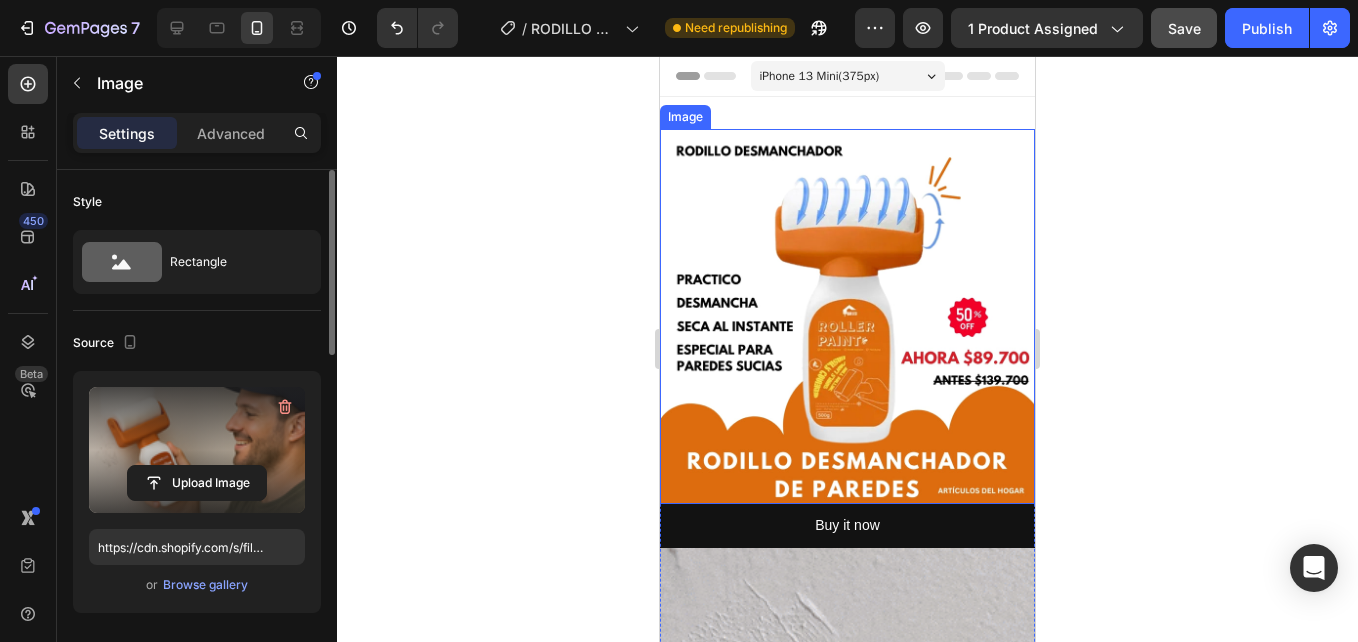 drag, startPoint x: 80, startPoint y: 224, endPoint x: 581, endPoint y: 255, distance: 501.95816 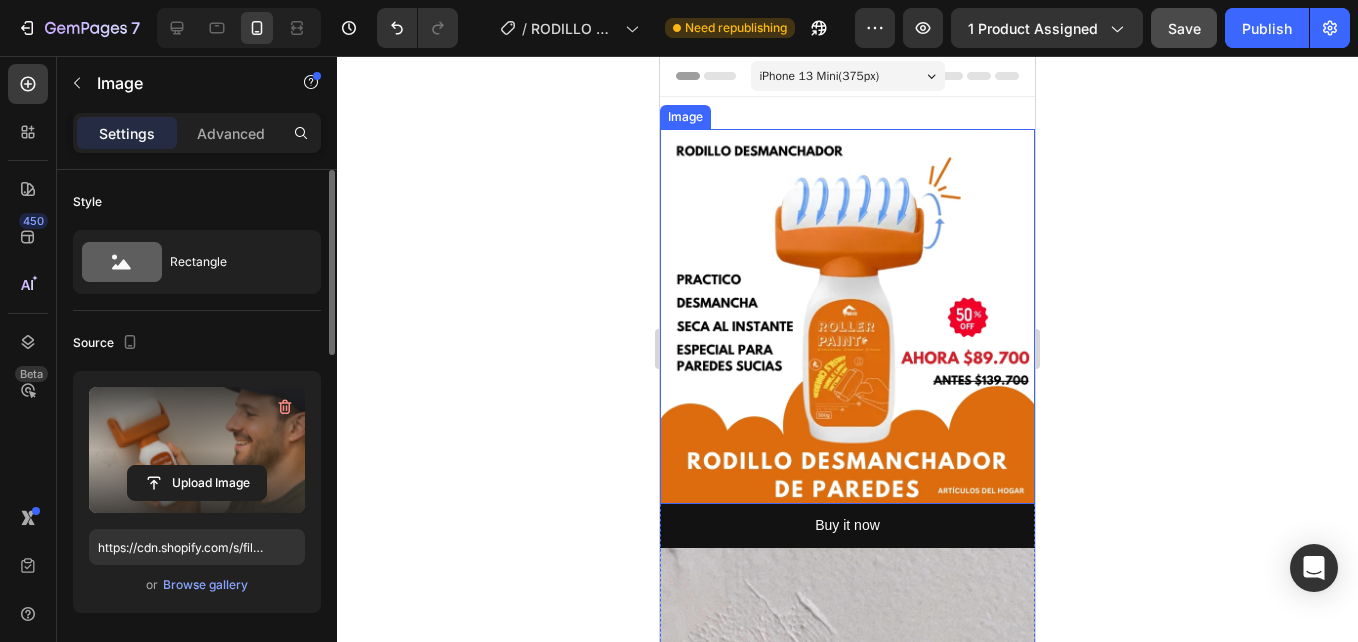 click 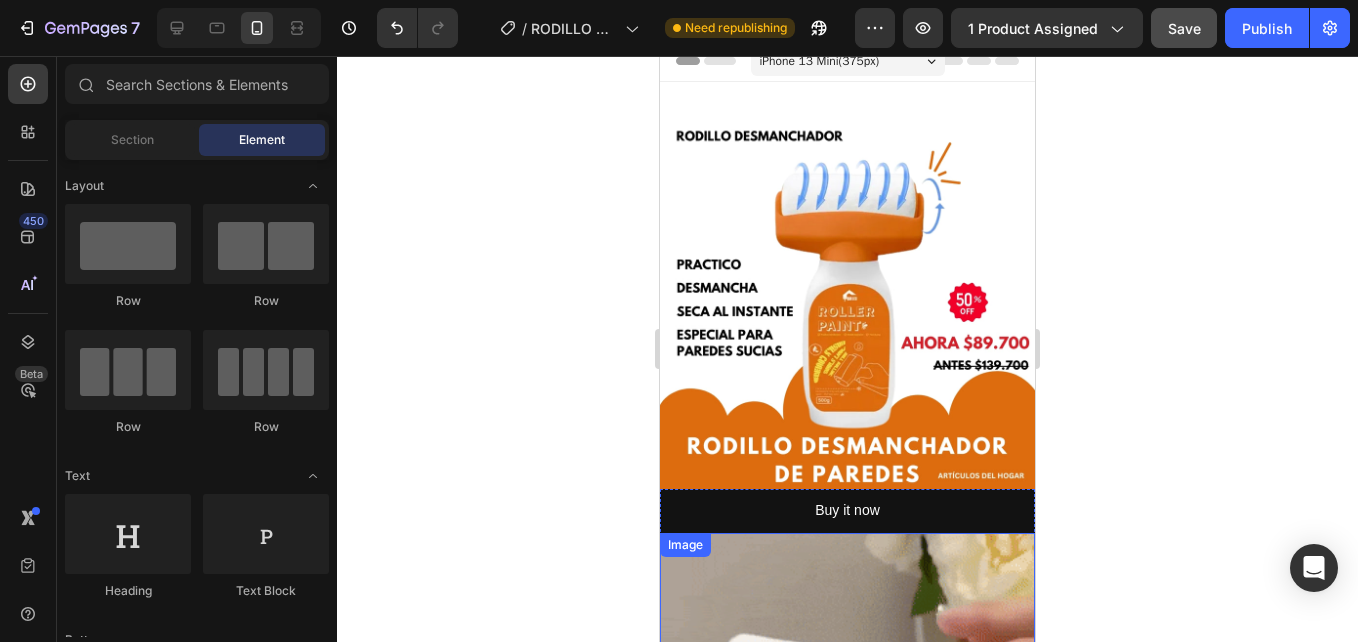 scroll, scrollTop: 0, scrollLeft: 0, axis: both 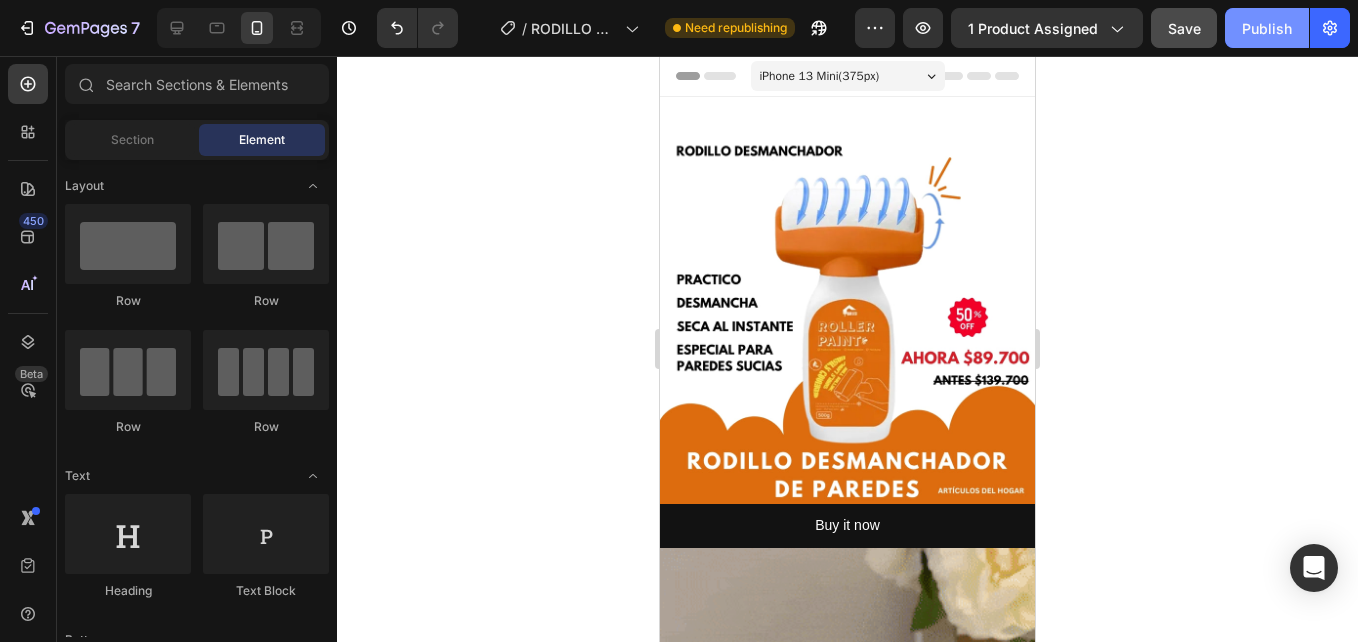 click on "Publish" at bounding box center (1267, 28) 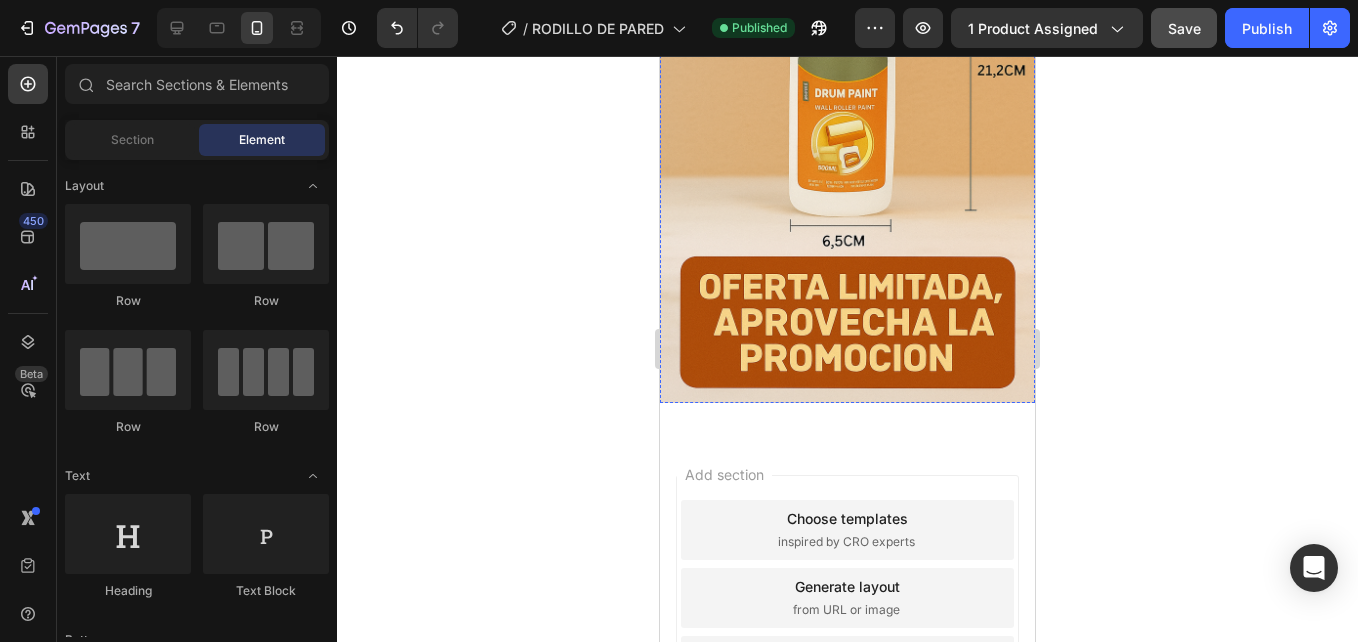 scroll, scrollTop: 3387, scrollLeft: 0, axis: vertical 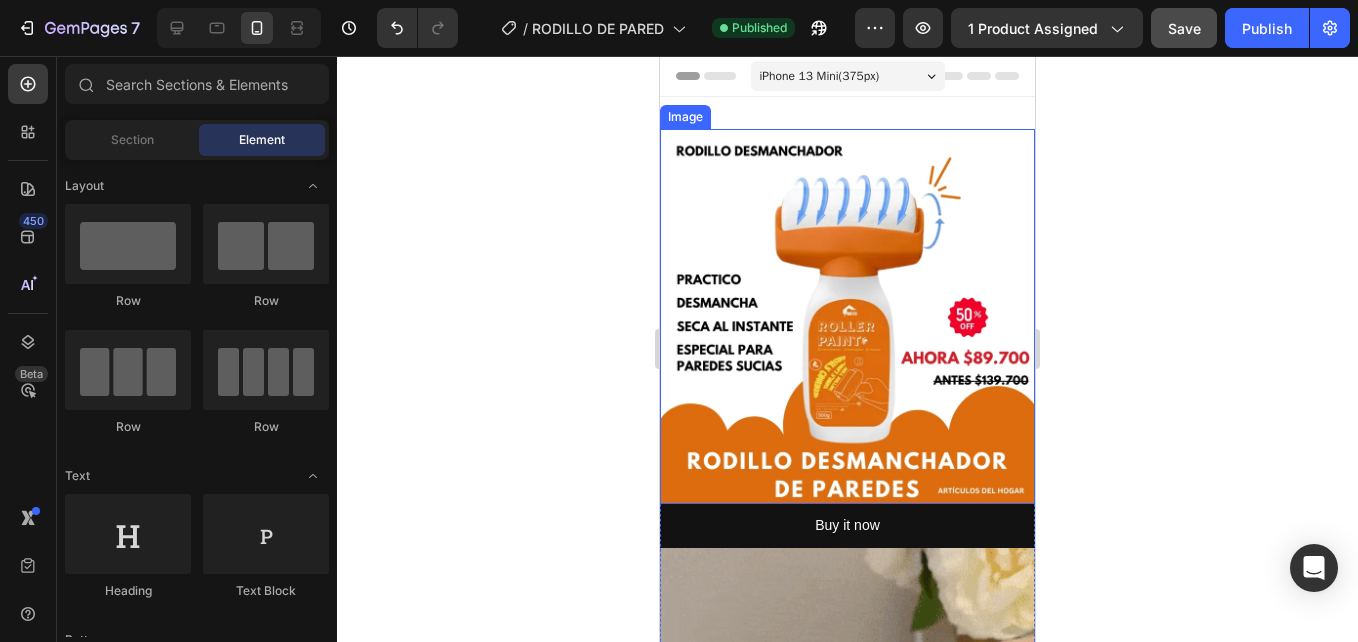 click at bounding box center [847, 316] 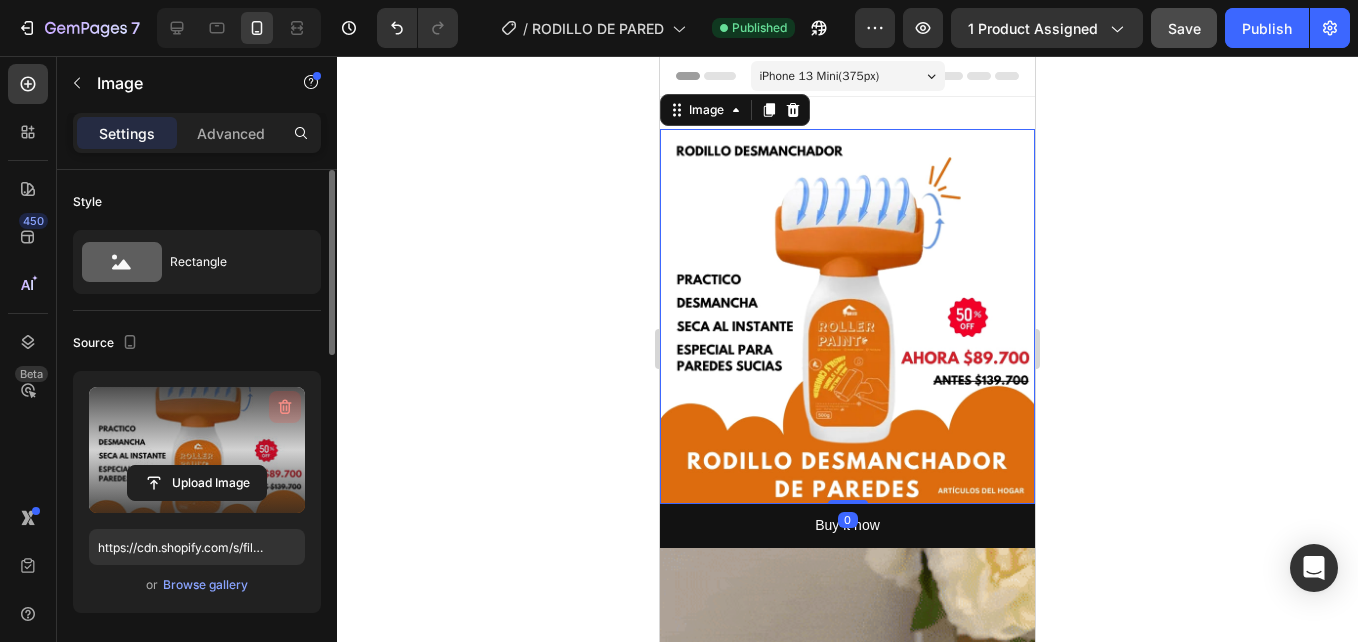 click 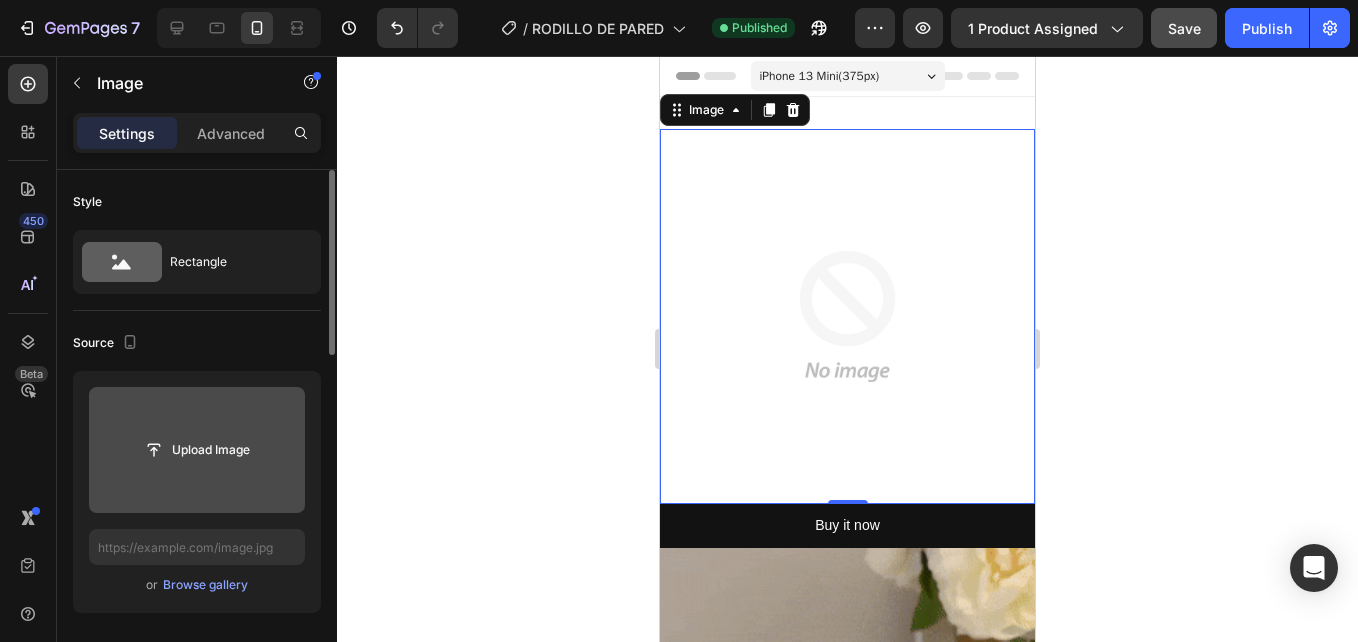 click 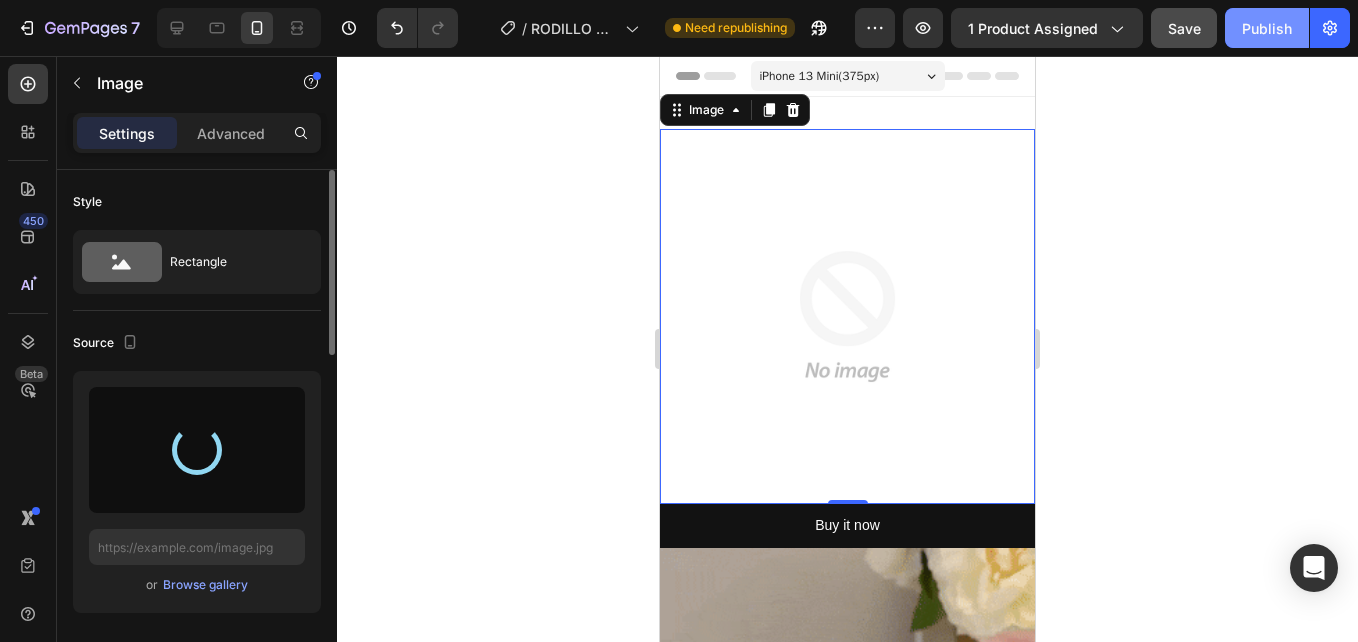 type on "https://cdn.shopify.com/s/files/1/0938/4427/5505/files/gempages_569687052442928352-efbb3217-ce80-43cc-97b7-b4c6780751e8.png" 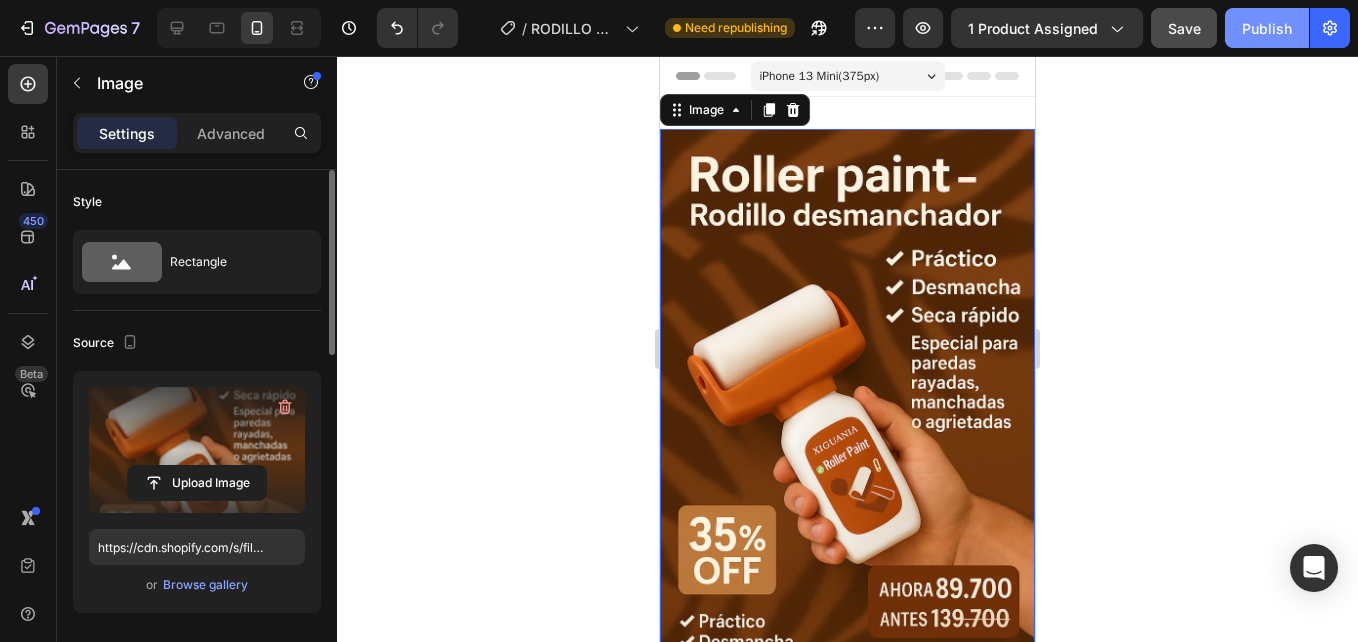 click on "Publish" at bounding box center (1267, 28) 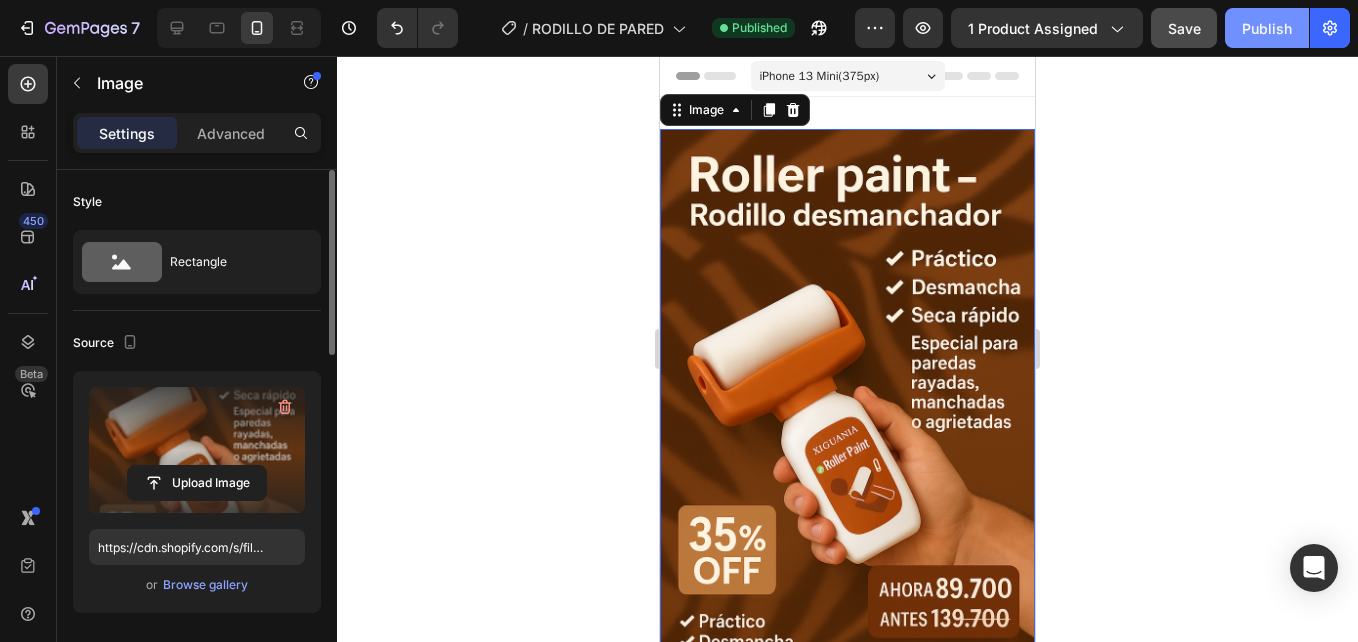 click on "Publish" at bounding box center (1267, 28) 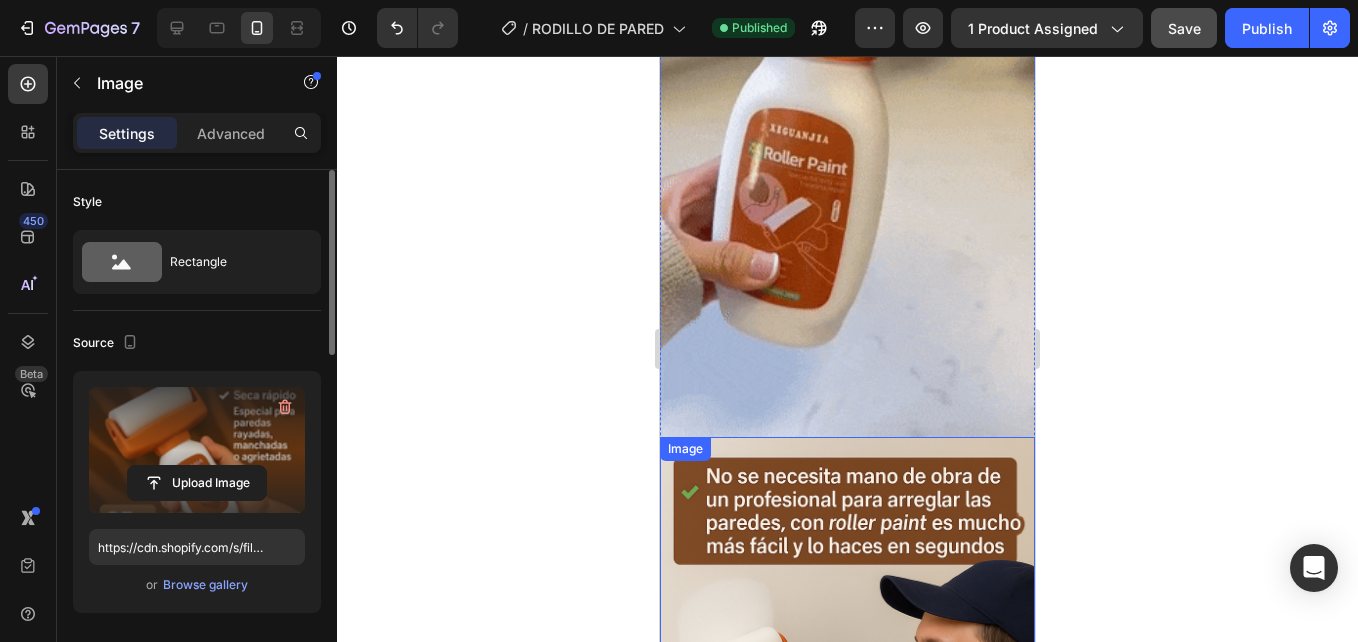 scroll, scrollTop: 1000, scrollLeft: 0, axis: vertical 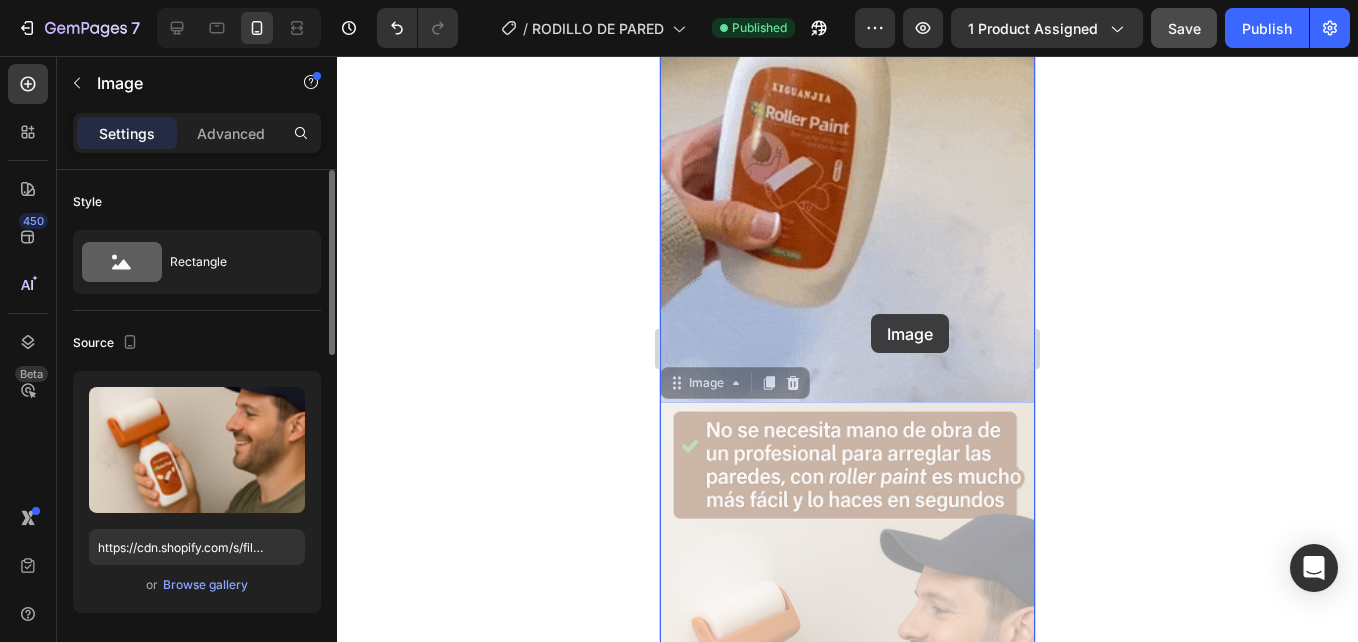 drag, startPoint x: 863, startPoint y: 457, endPoint x: 871, endPoint y: 301, distance: 156.20499 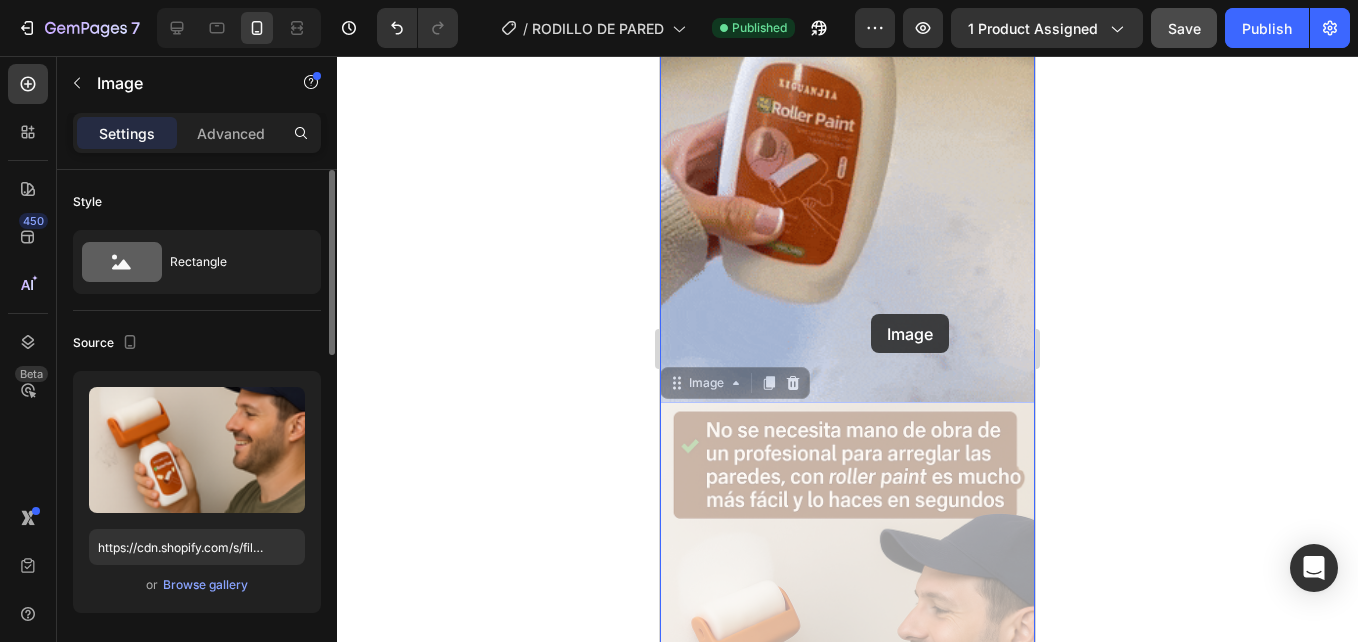 click on "iPhone 13 Mini  ( 375 px) iPhone 13 Mini iPhone 13 Pro iPhone 11 Pro Max iPhone 15 Pro Max Pixel 7 Galaxy S8+ Galaxy S20 Ultra iPad Mini iPad Air iPad Pro Header Image Buy it now Dynamic Checkout Image Image   0 Image   0 Image Image Image Image Product Row Section 1 Root Start with Sections from sidebar Add sections Add elements Start with Generating from URL or image Add section Choose templates inspired by CRO experts Generate layout from URL or image Add blank section then drag & drop elements Footer" at bounding box center [847, 1196] 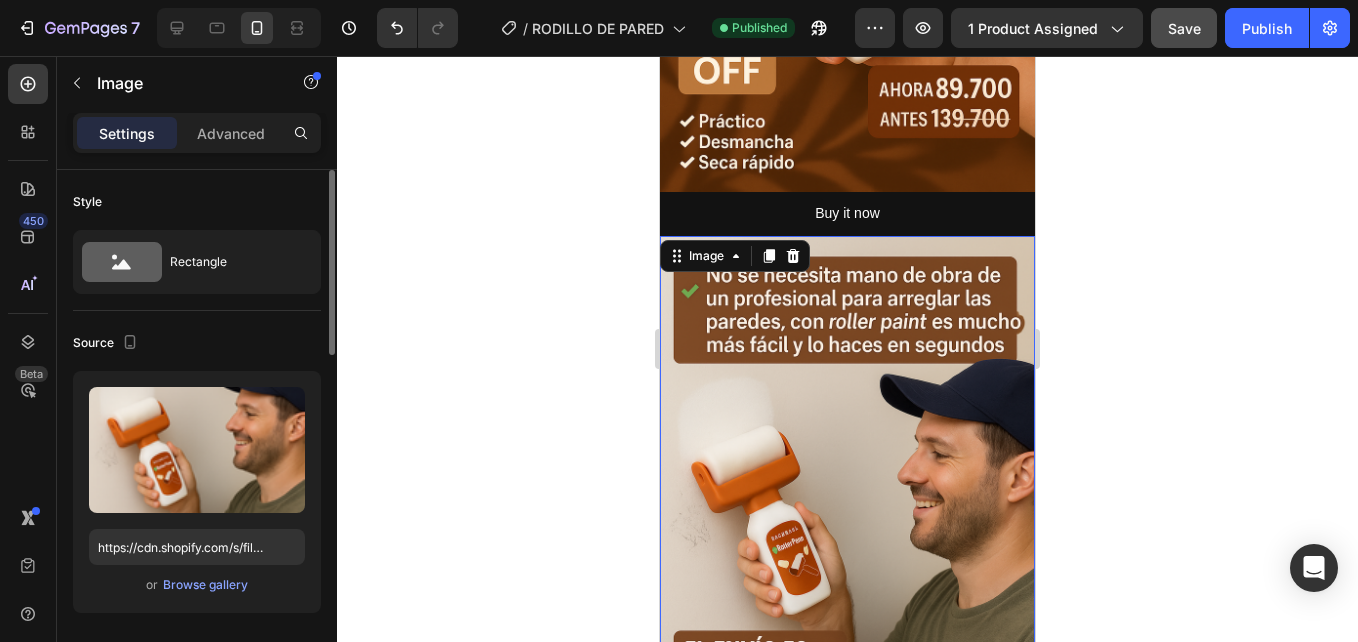 scroll, scrollTop: 400, scrollLeft: 0, axis: vertical 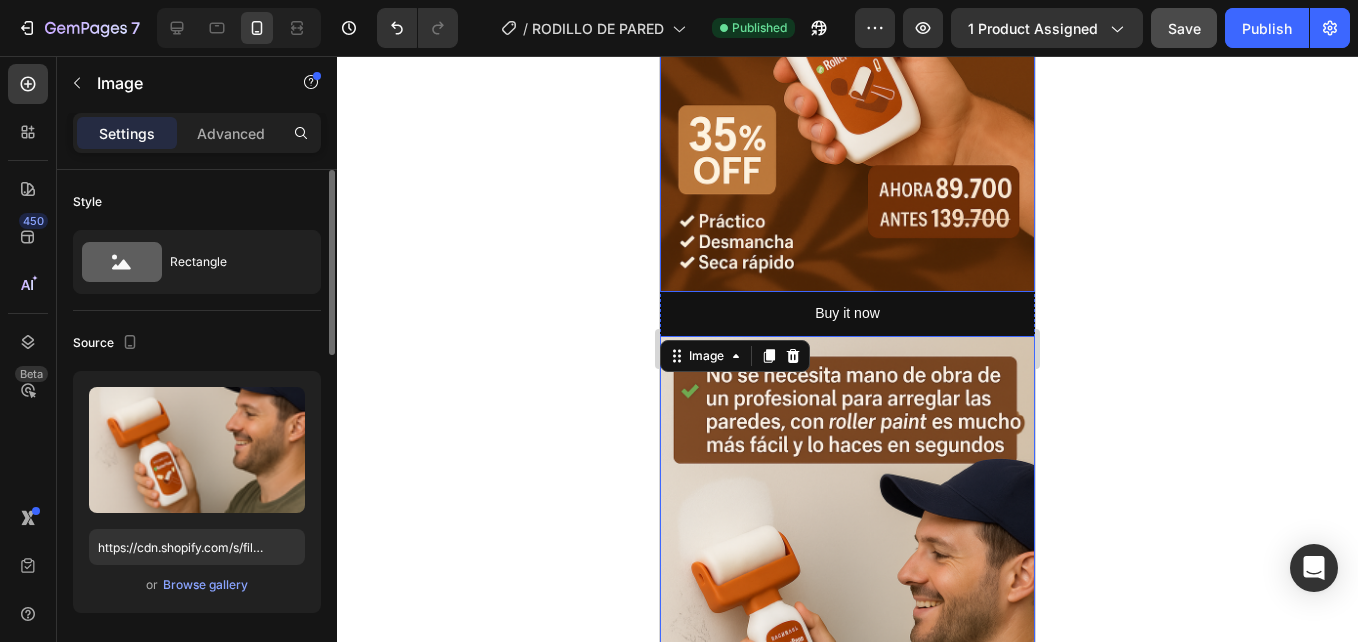 click at bounding box center [847, 10] 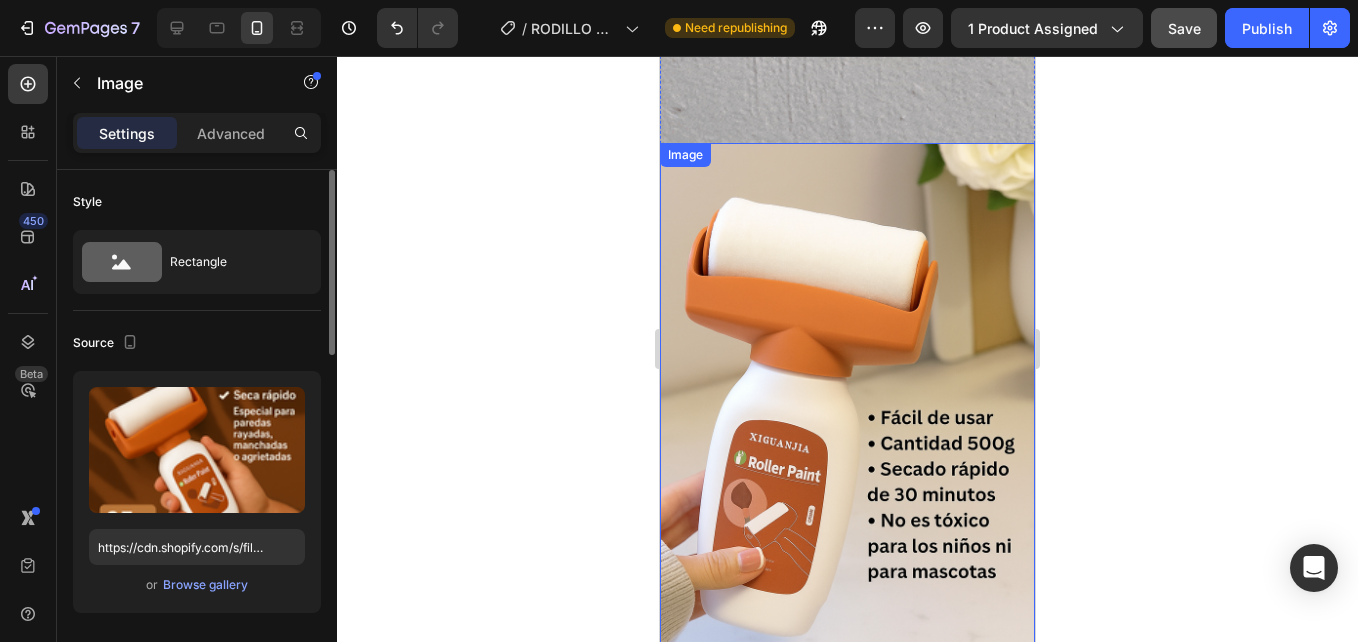 scroll, scrollTop: 1800, scrollLeft: 0, axis: vertical 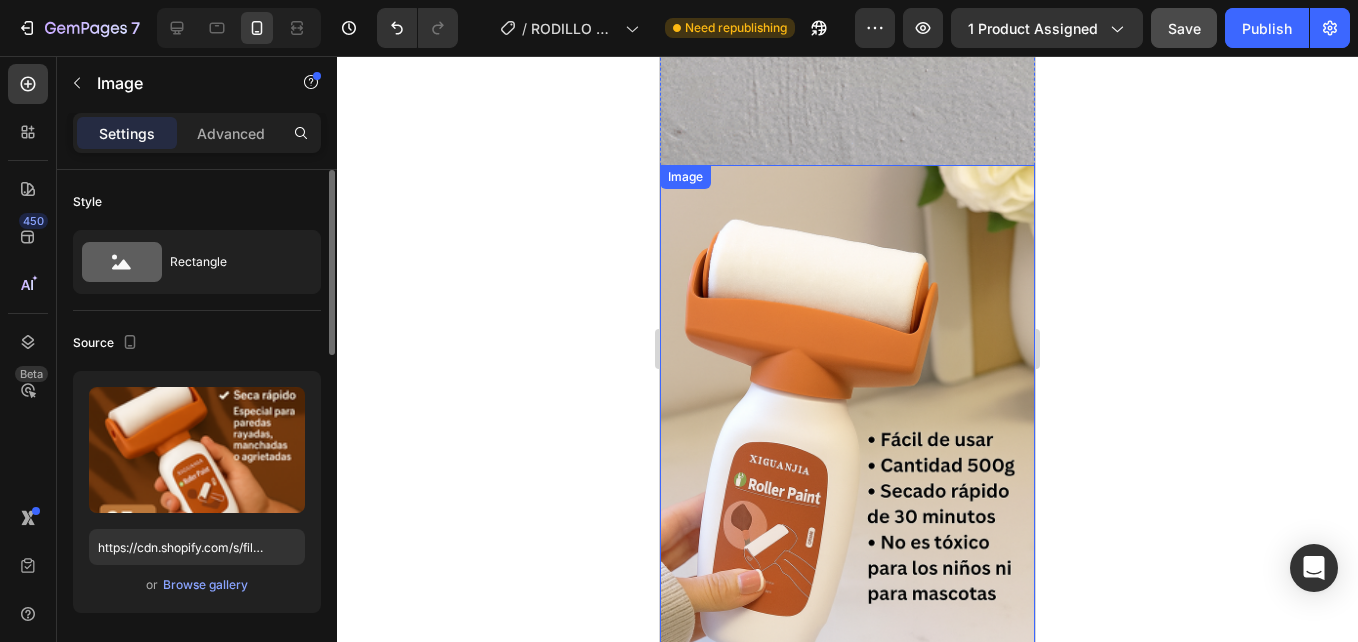 drag, startPoint x: 825, startPoint y: 328, endPoint x: 712, endPoint y: 389, distance: 128.41339 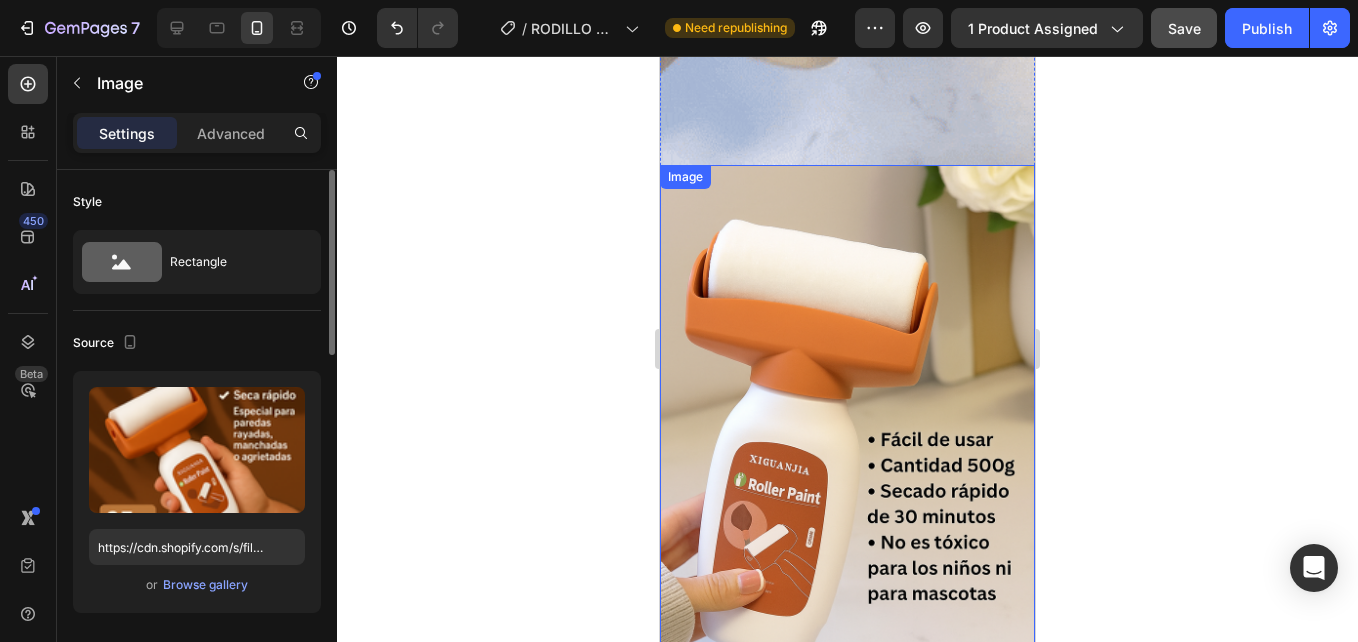 click at bounding box center (847, 446) 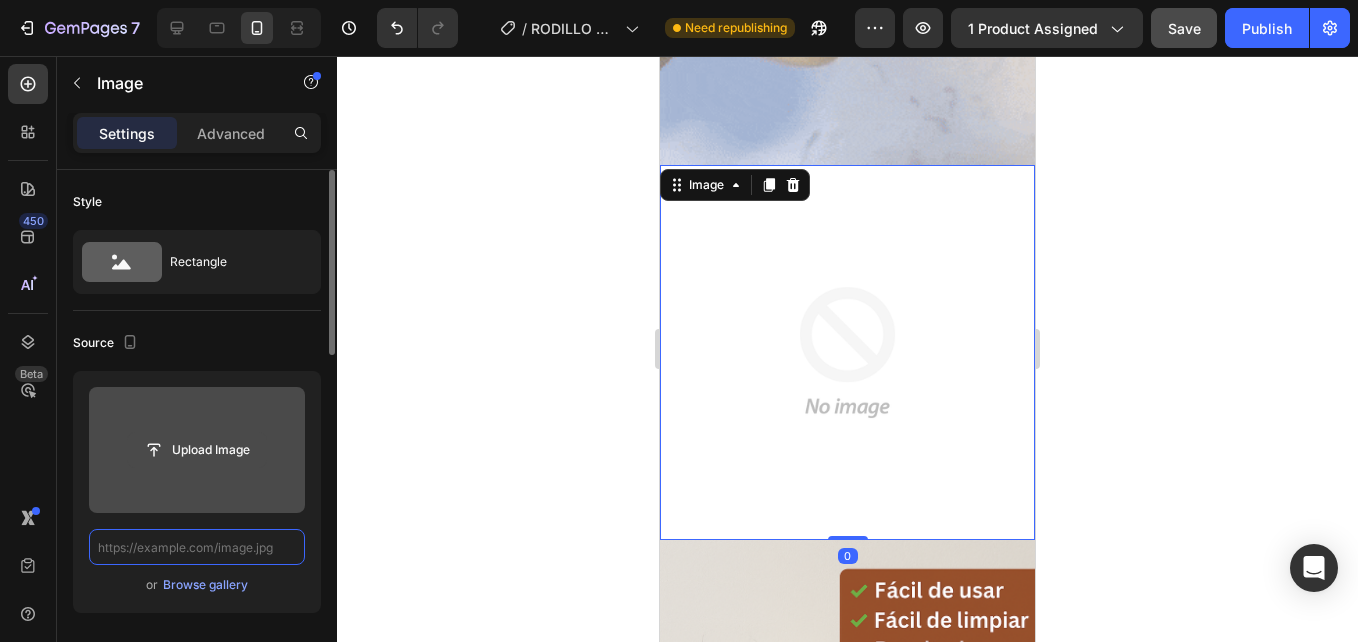 scroll, scrollTop: 0, scrollLeft: 0, axis: both 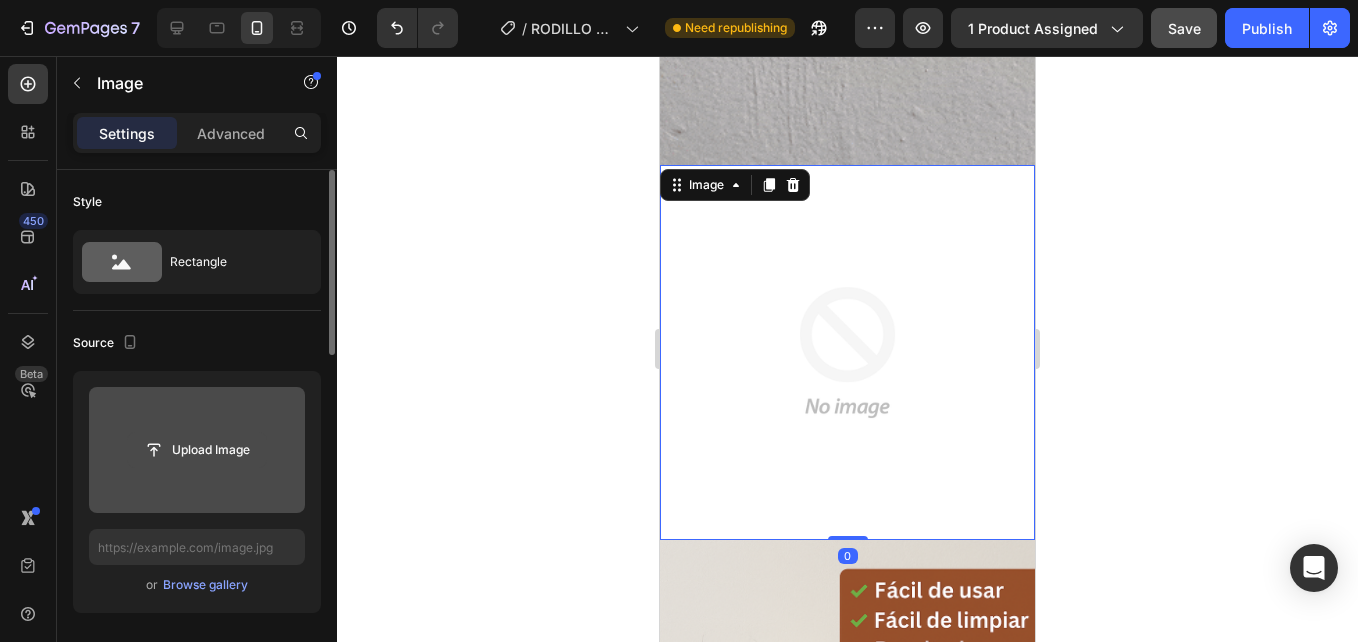 click 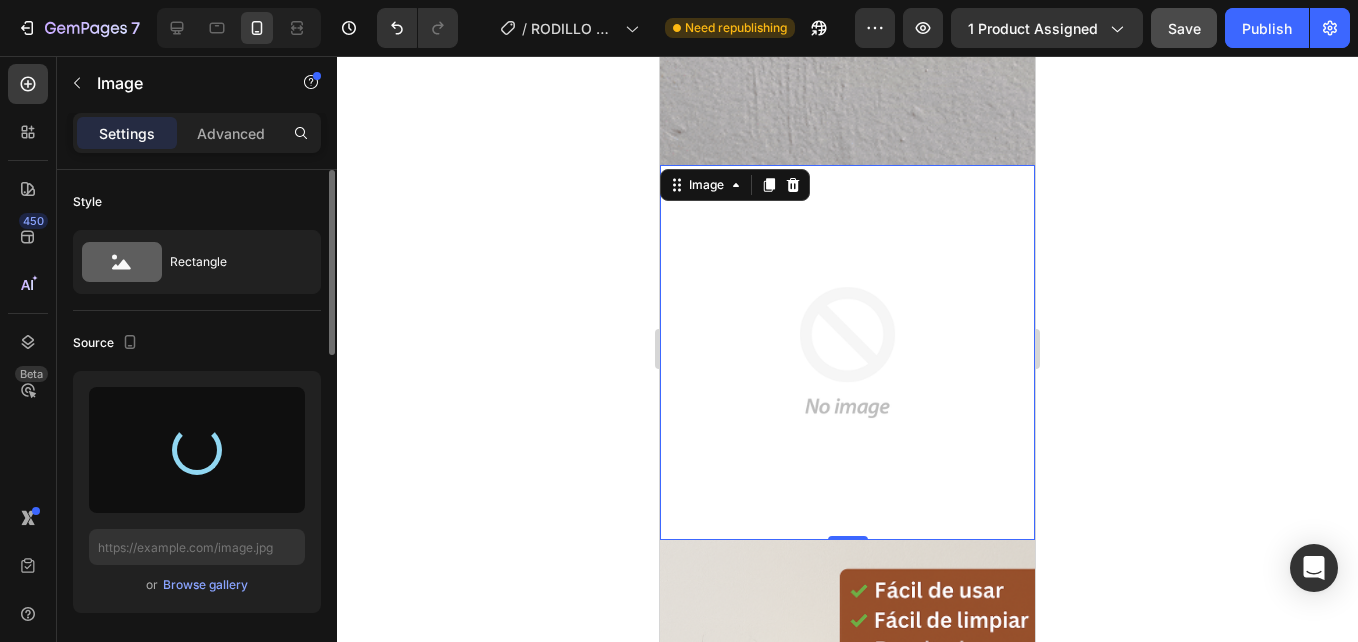 type on "https://cdn.shopify.com/s/files/1/0938/4427/5505/files/gempages_569687052442928352-abf3377b-dd94-4773-a3bd-b85a7c7b1cc3.png" 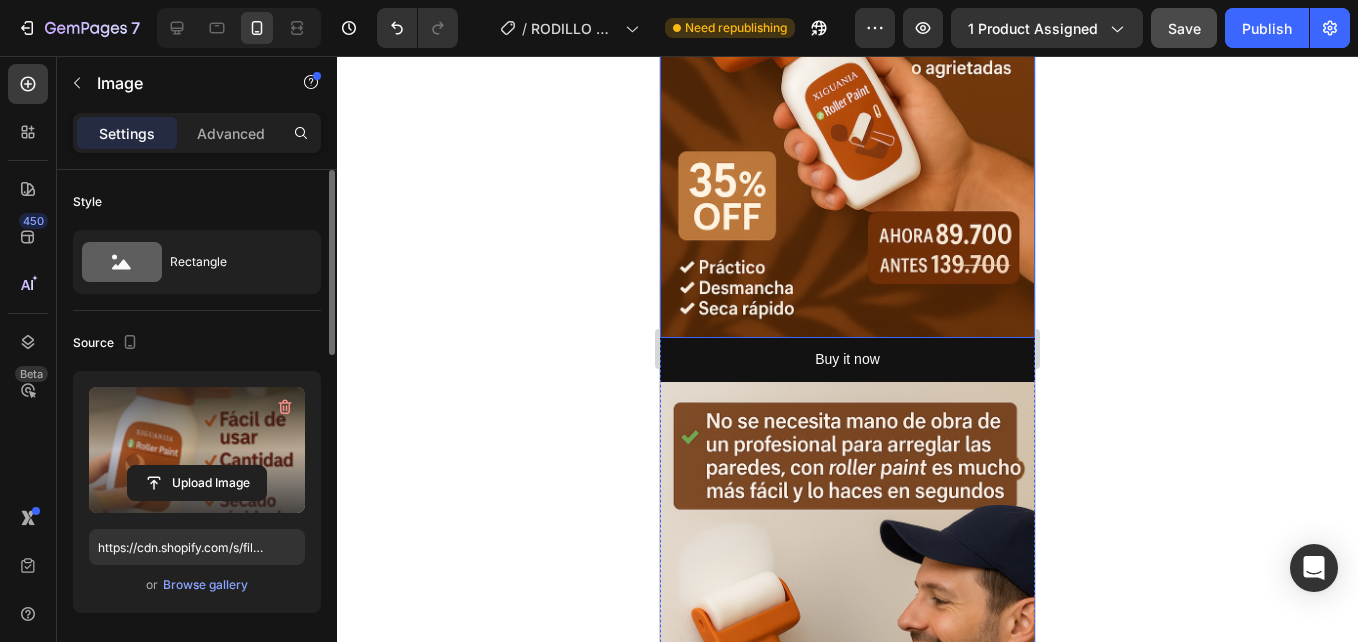 scroll, scrollTop: 200, scrollLeft: 0, axis: vertical 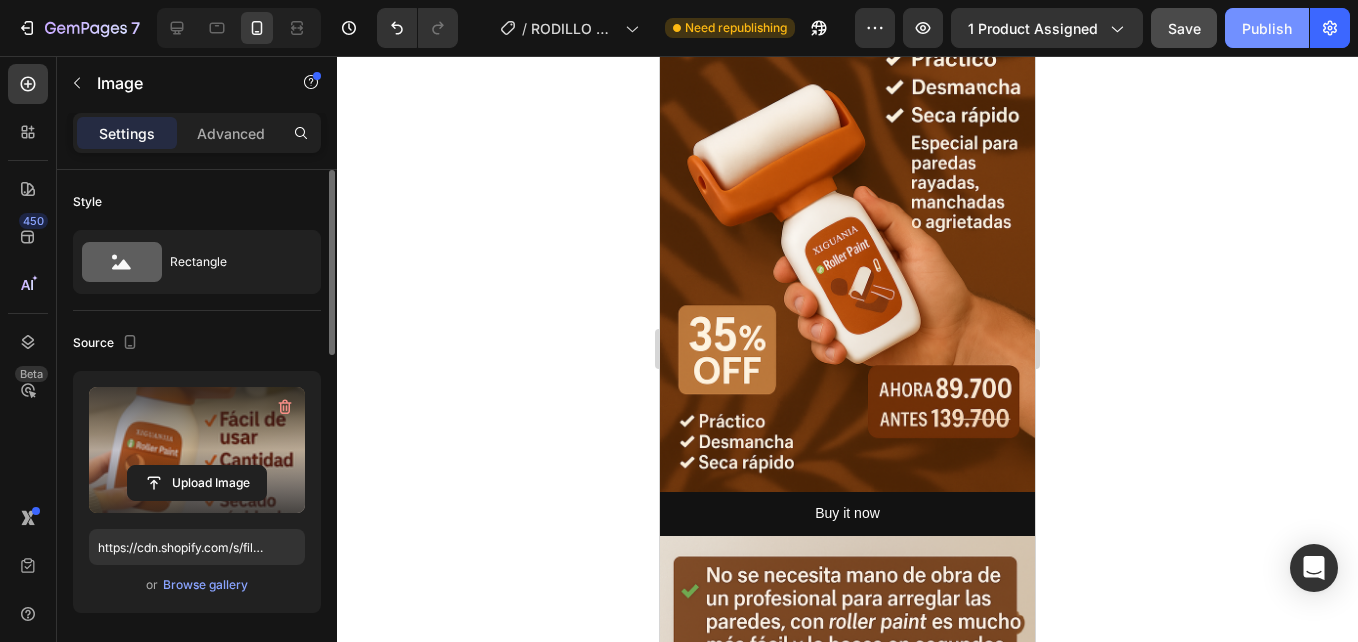 click on "Publish" 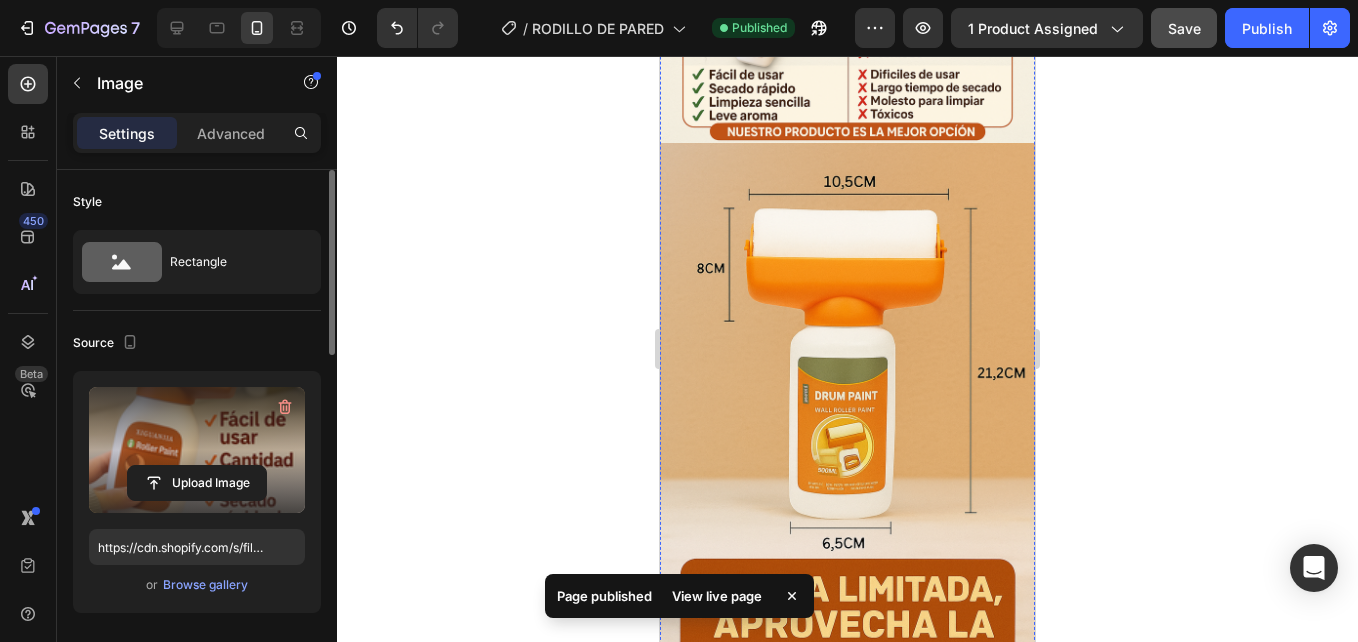 scroll, scrollTop: 3300, scrollLeft: 0, axis: vertical 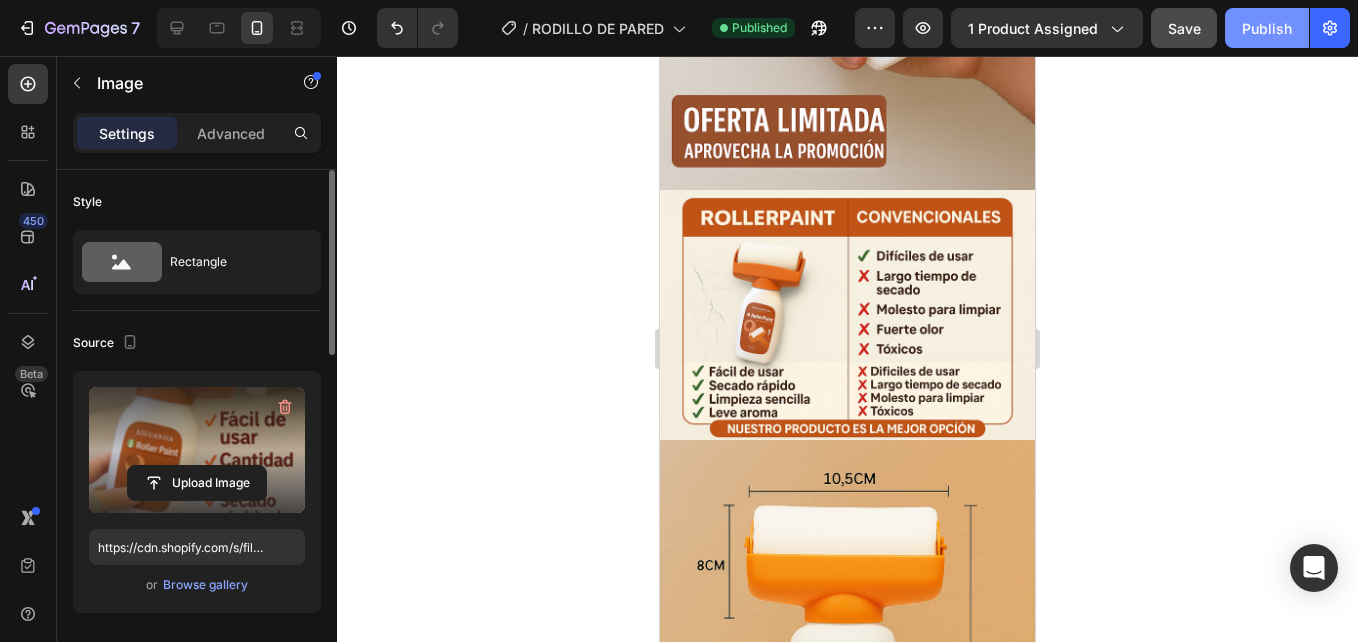 click on "Publish" at bounding box center (1267, 28) 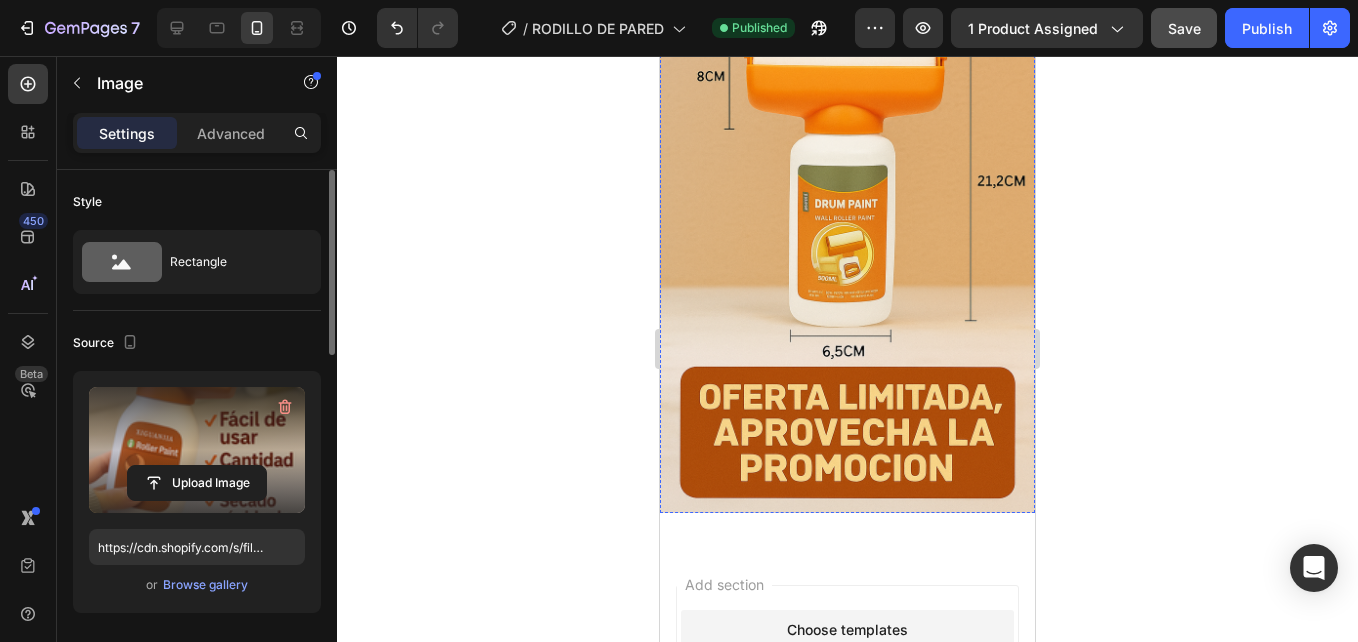 scroll, scrollTop: 3400, scrollLeft: 0, axis: vertical 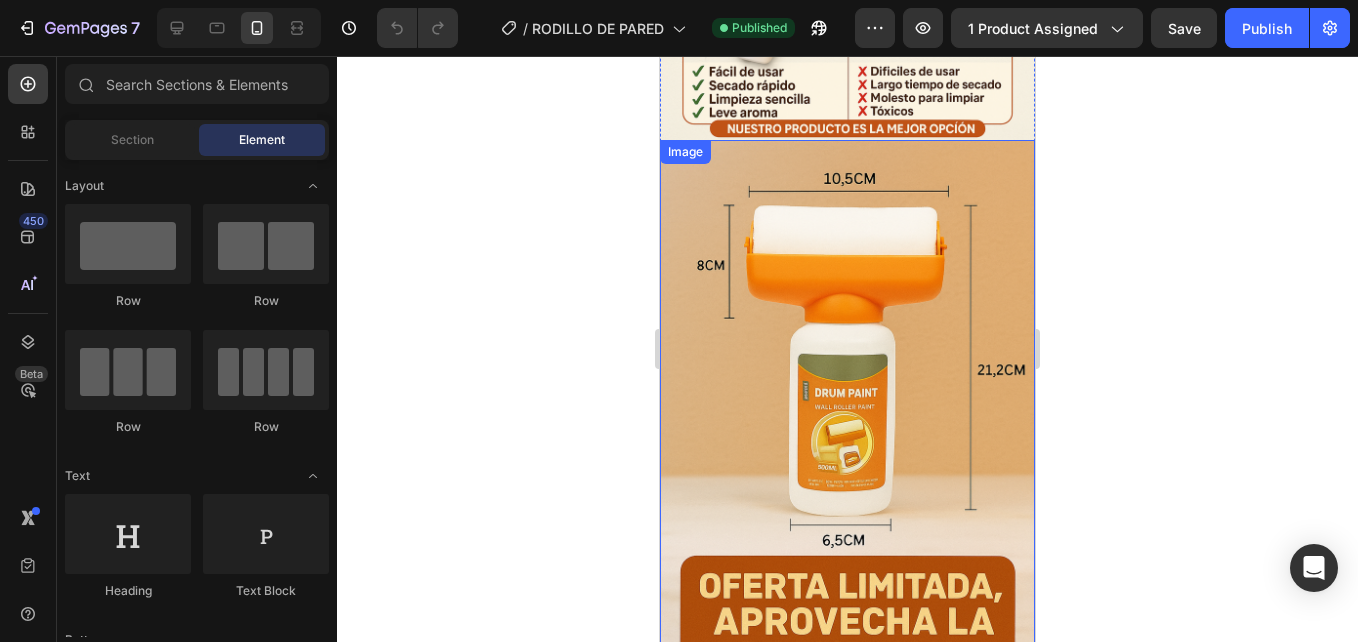 click at bounding box center (847, 421) 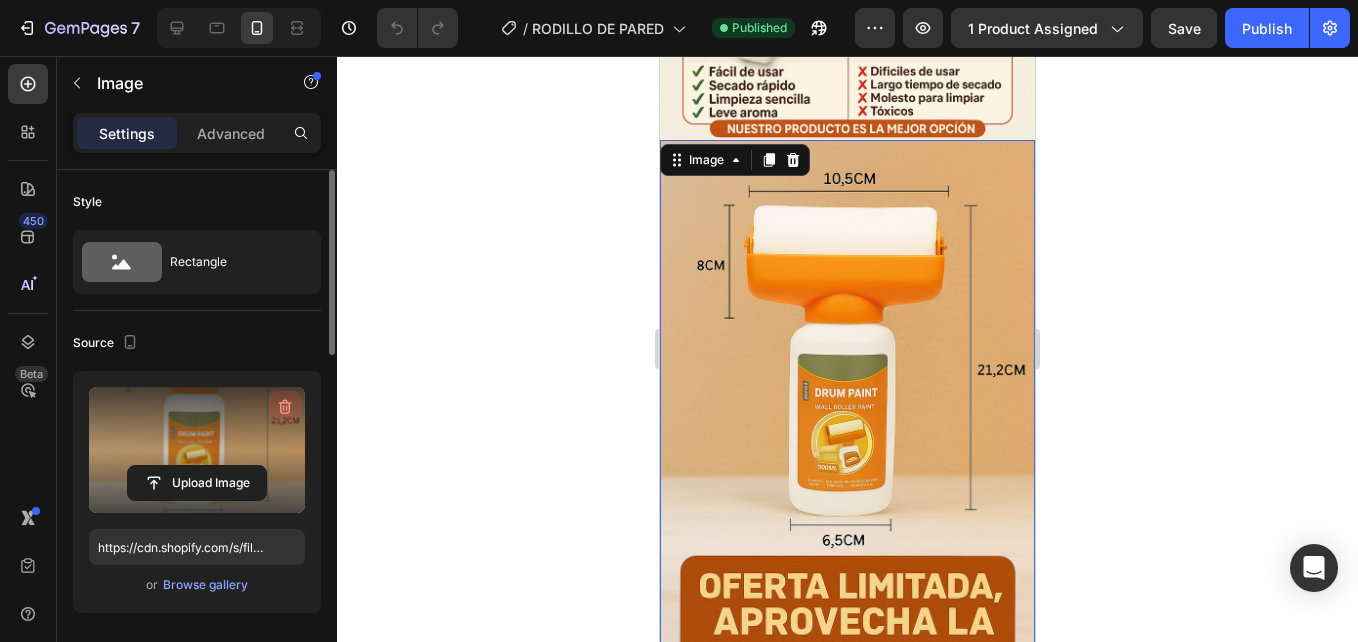 click 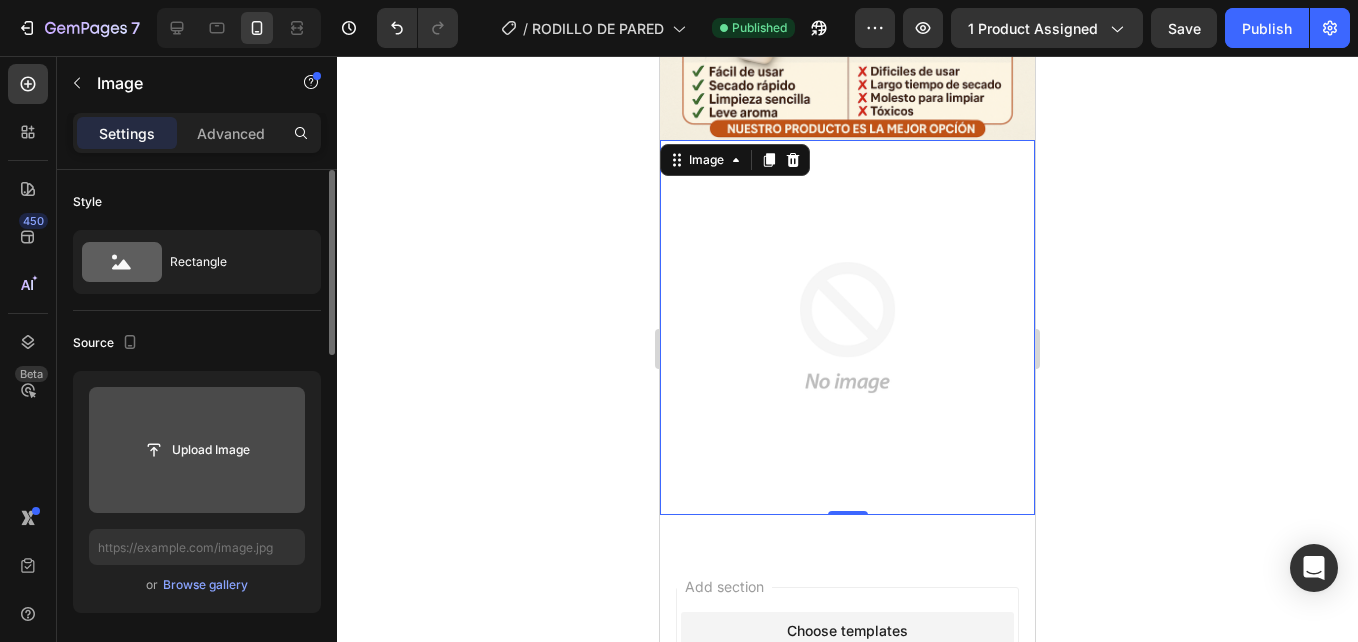 click at bounding box center [197, 450] 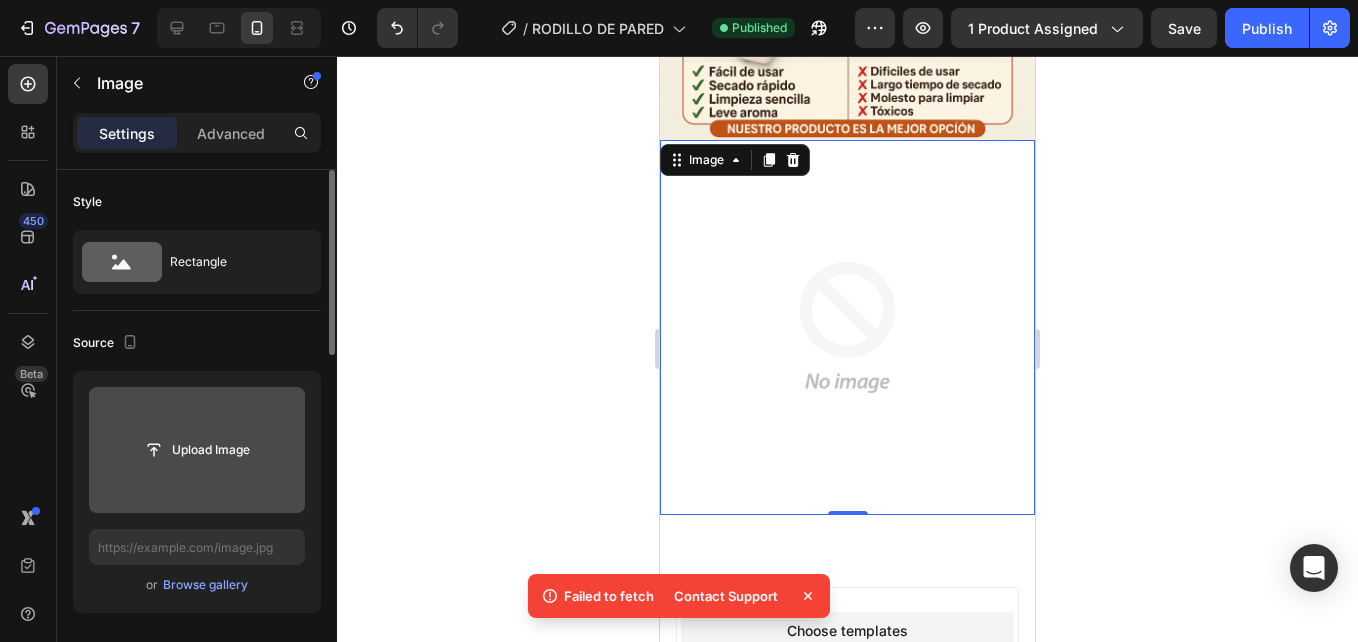 click 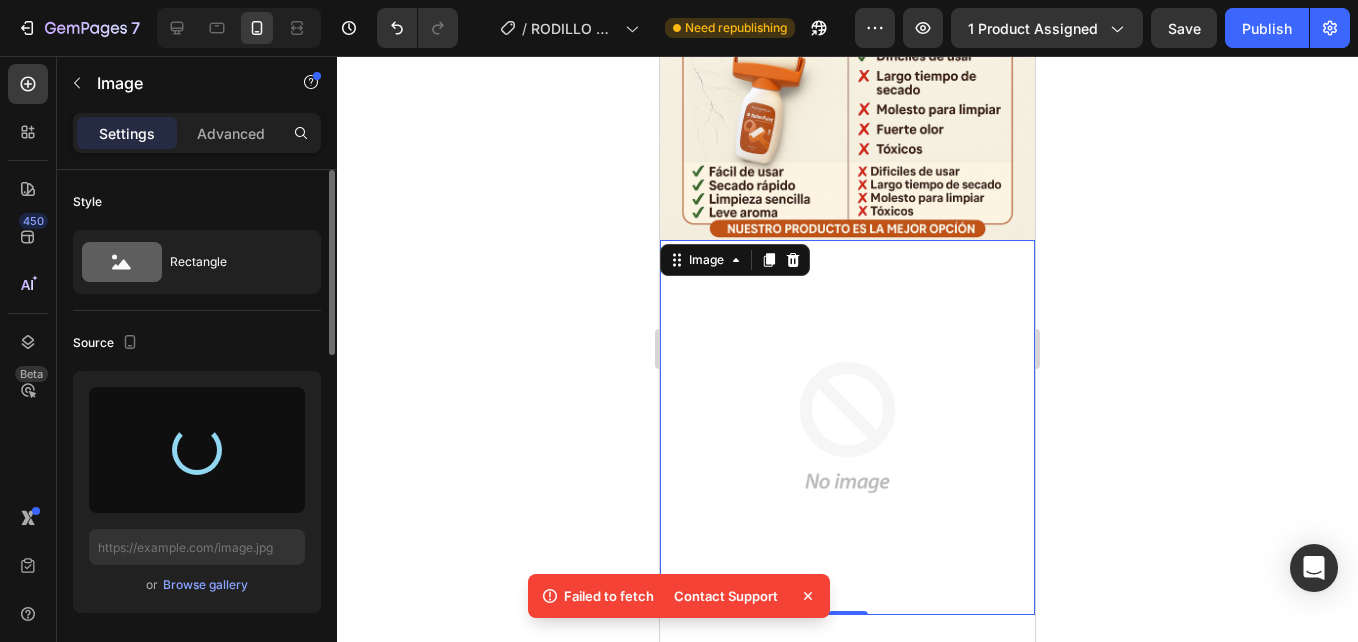 scroll, scrollTop: 3000, scrollLeft: 0, axis: vertical 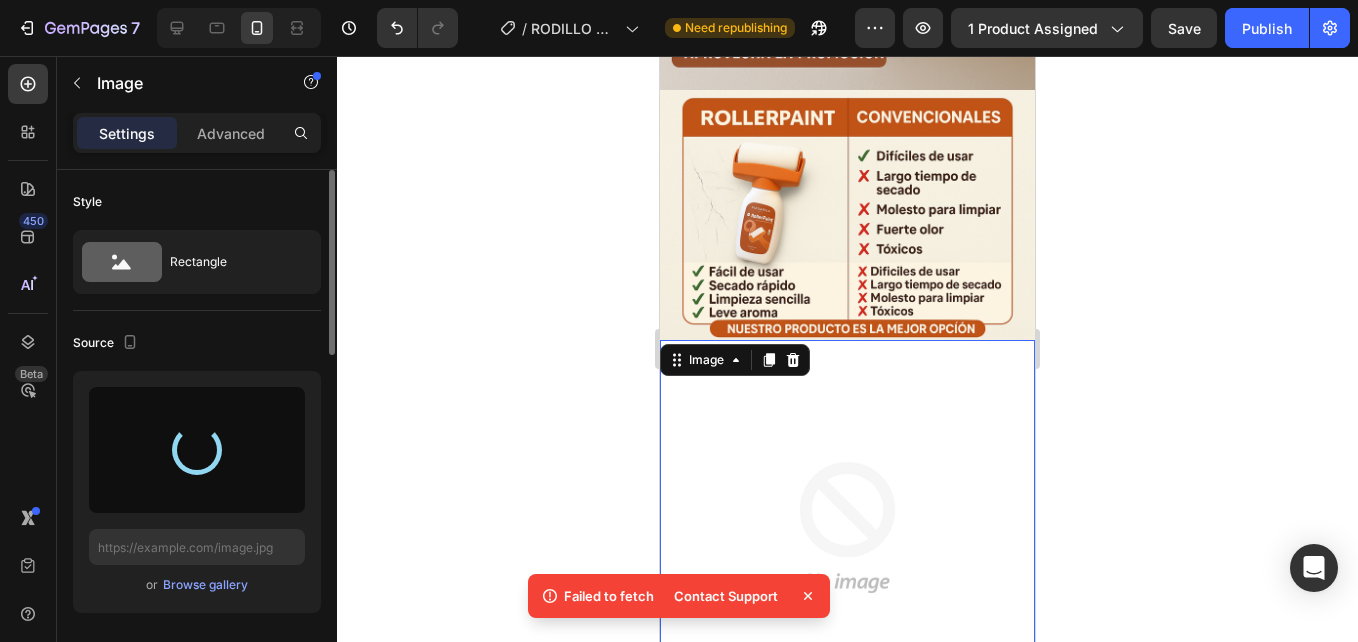 type on "https://cdn.shopify.com/s/files/1/0938/4427/5505/files/gempages_569687052442928352-3644633b-11c9-46f7-9e46-50a9024bb9f6.png" 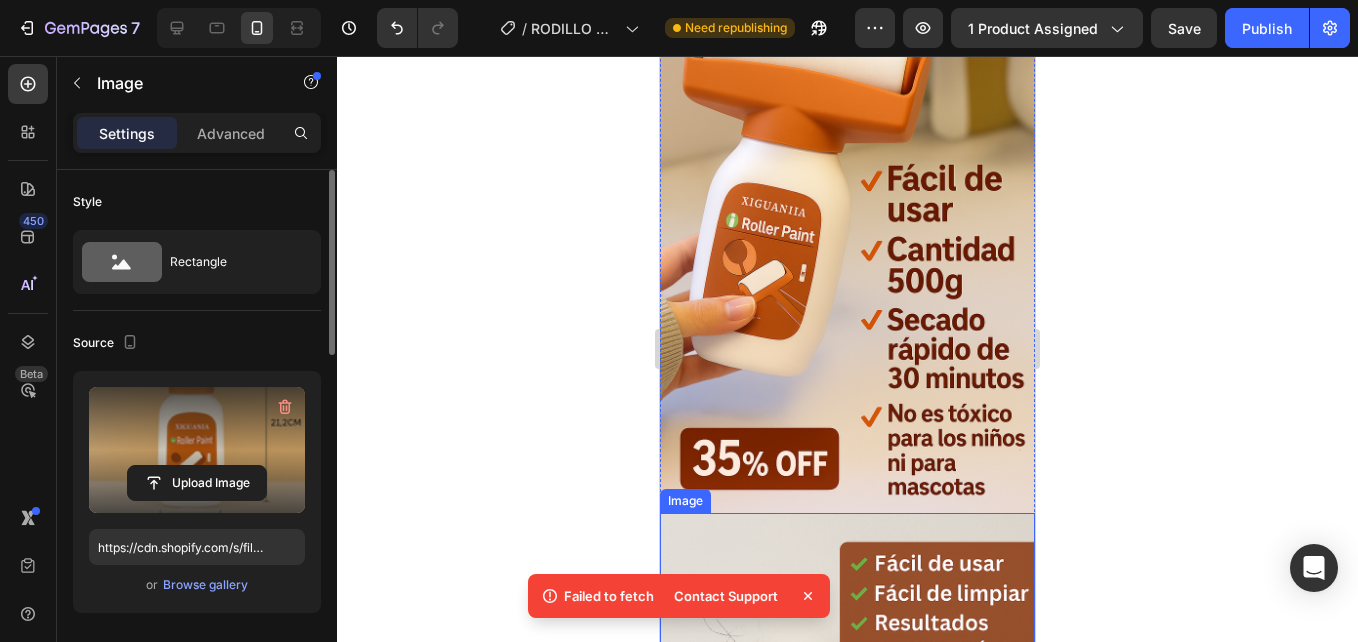 scroll, scrollTop: 2000, scrollLeft: 0, axis: vertical 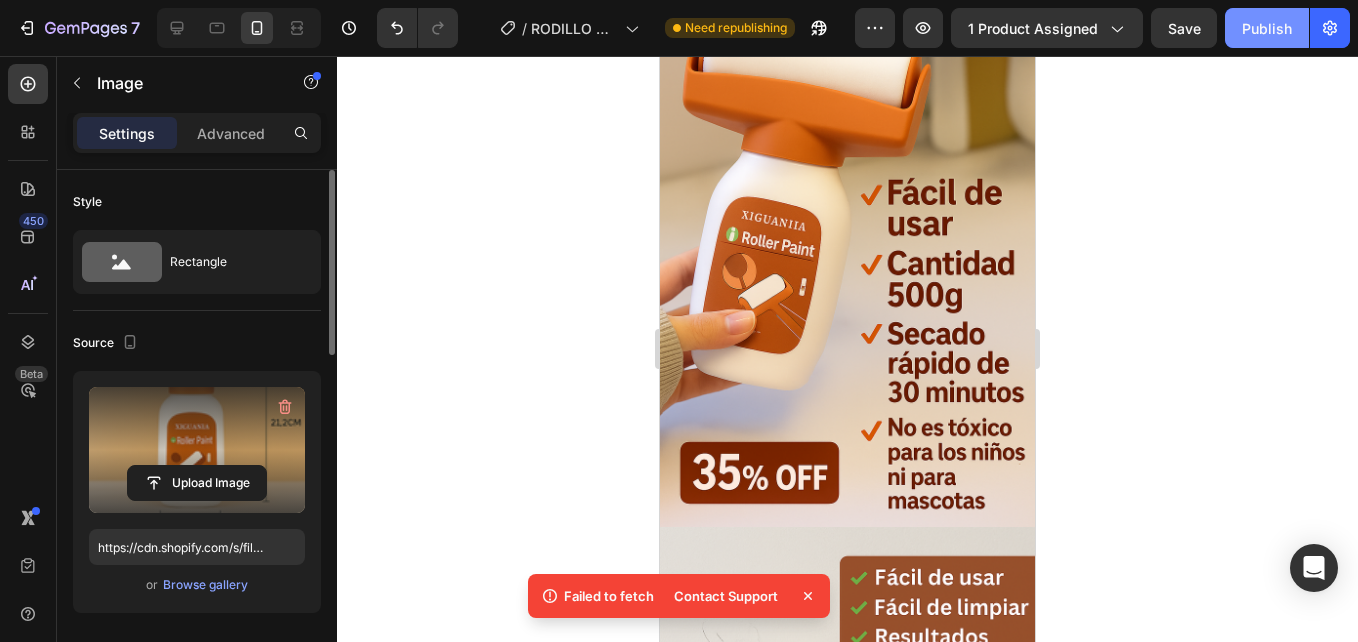 click on "Publish" at bounding box center (1267, 28) 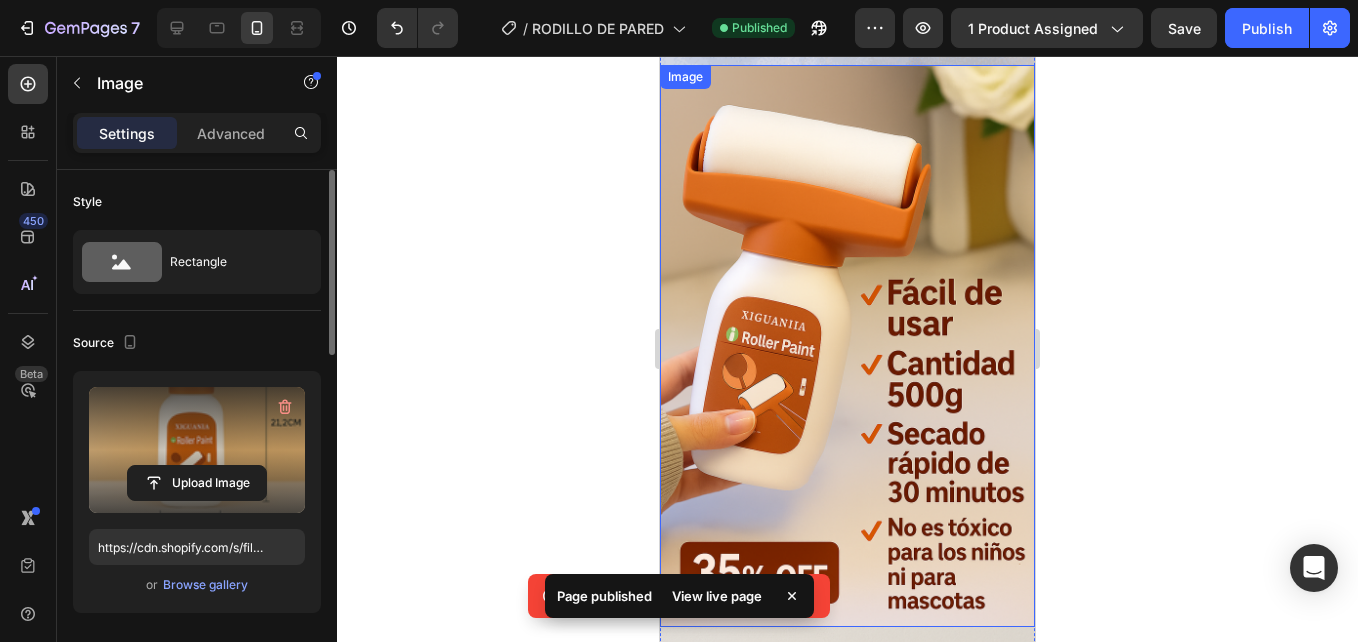 scroll, scrollTop: 2100, scrollLeft: 0, axis: vertical 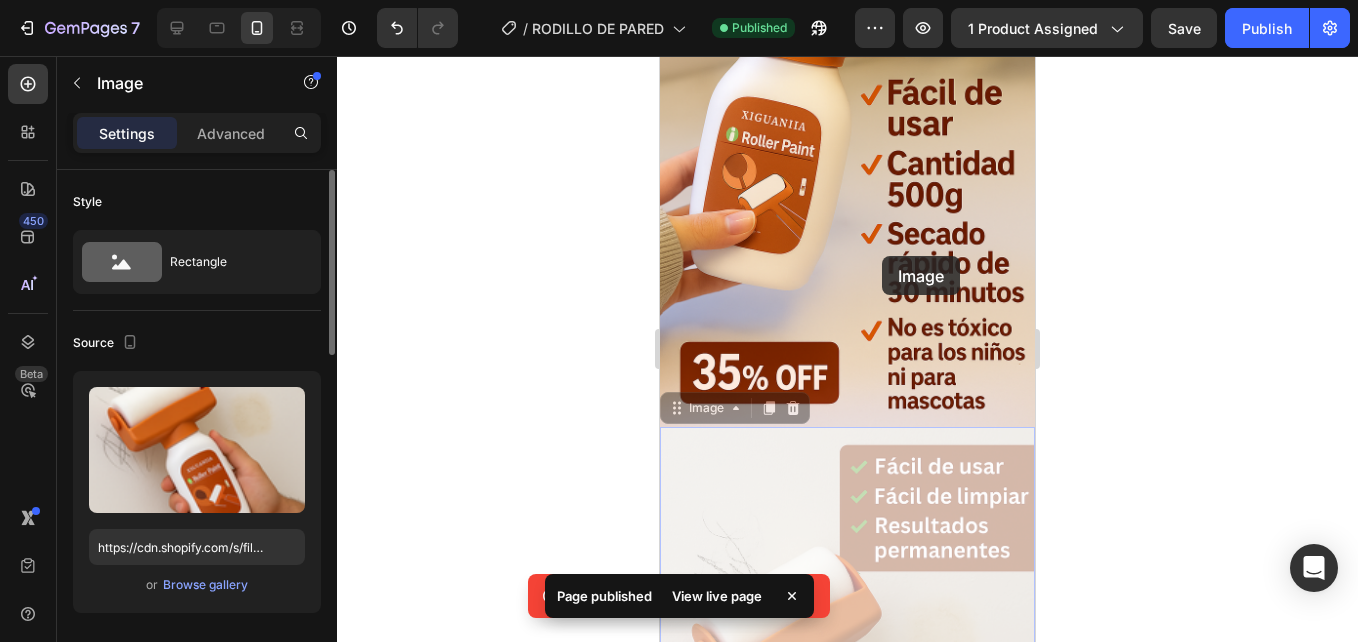drag, startPoint x: 888, startPoint y: 437, endPoint x: 882, endPoint y: 256, distance: 181.09943 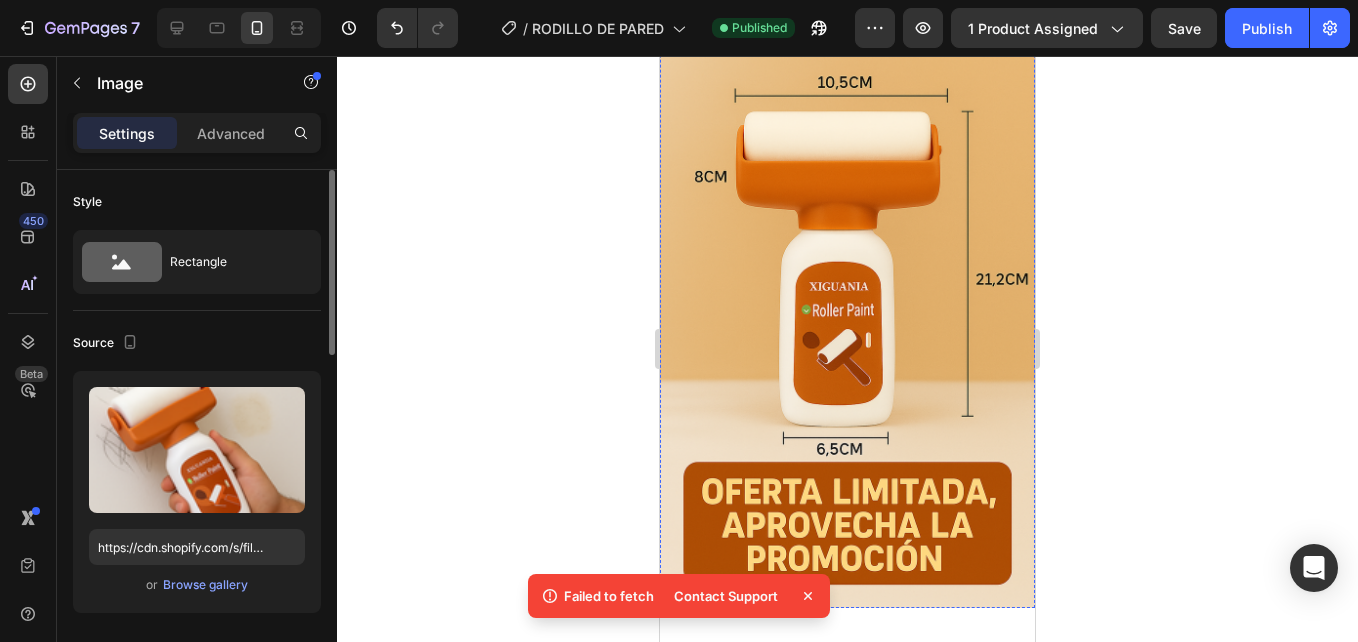 scroll, scrollTop: 3400, scrollLeft: 0, axis: vertical 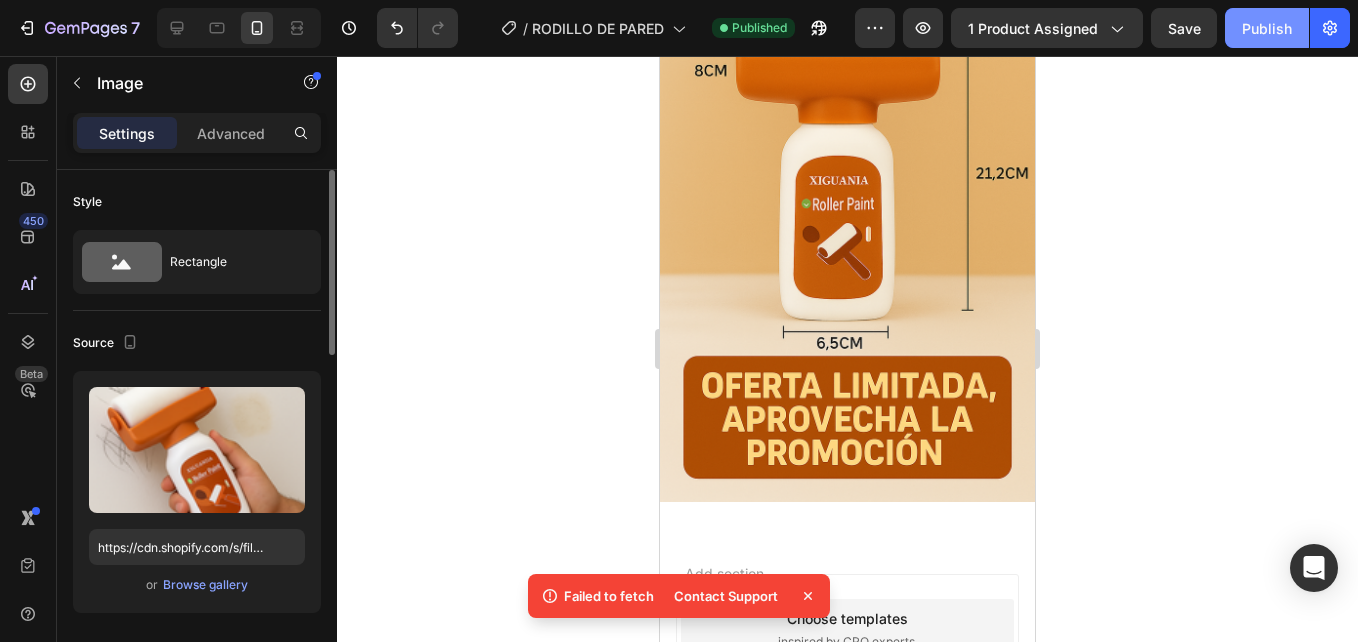click on "Publish" at bounding box center (1267, 28) 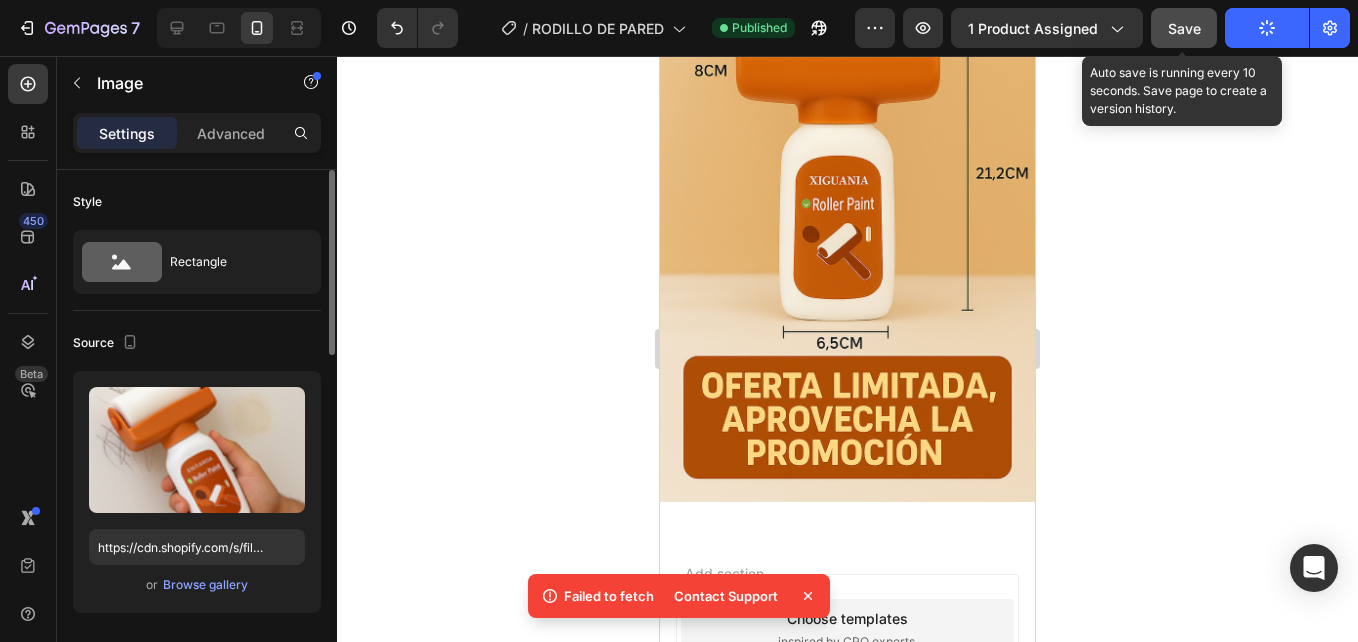 click on "Save" at bounding box center [1184, 28] 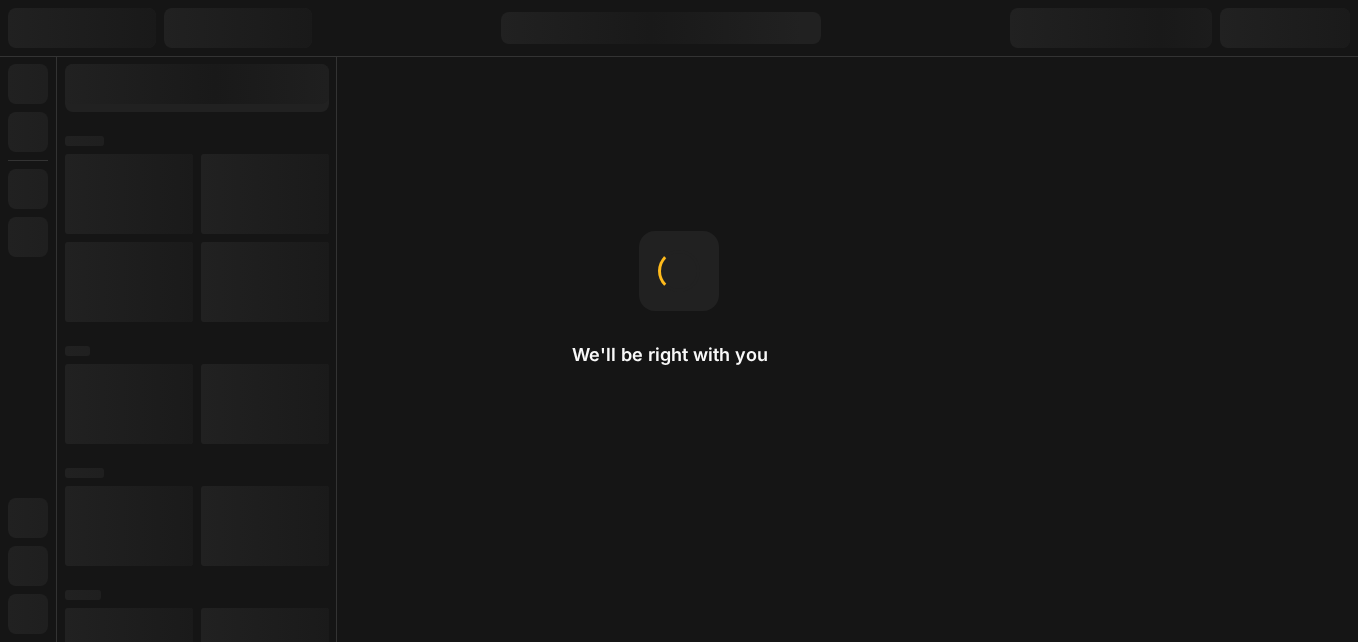scroll, scrollTop: 0, scrollLeft: 0, axis: both 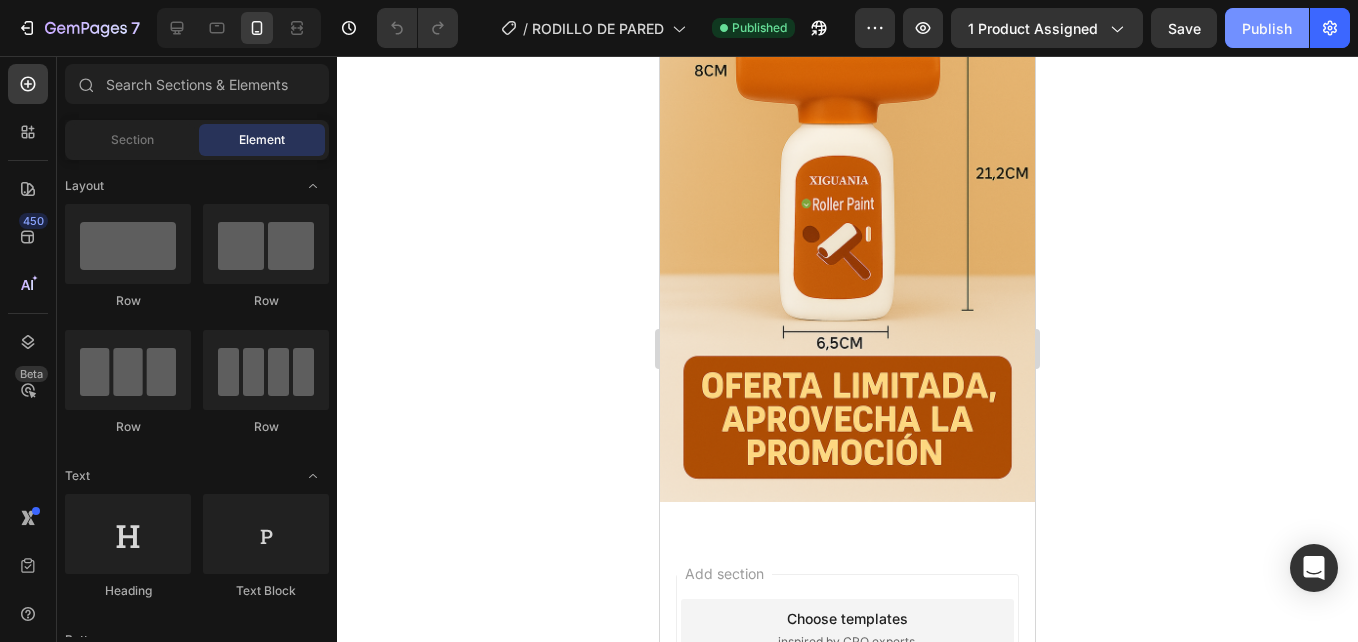 click on "Publish" at bounding box center (1267, 28) 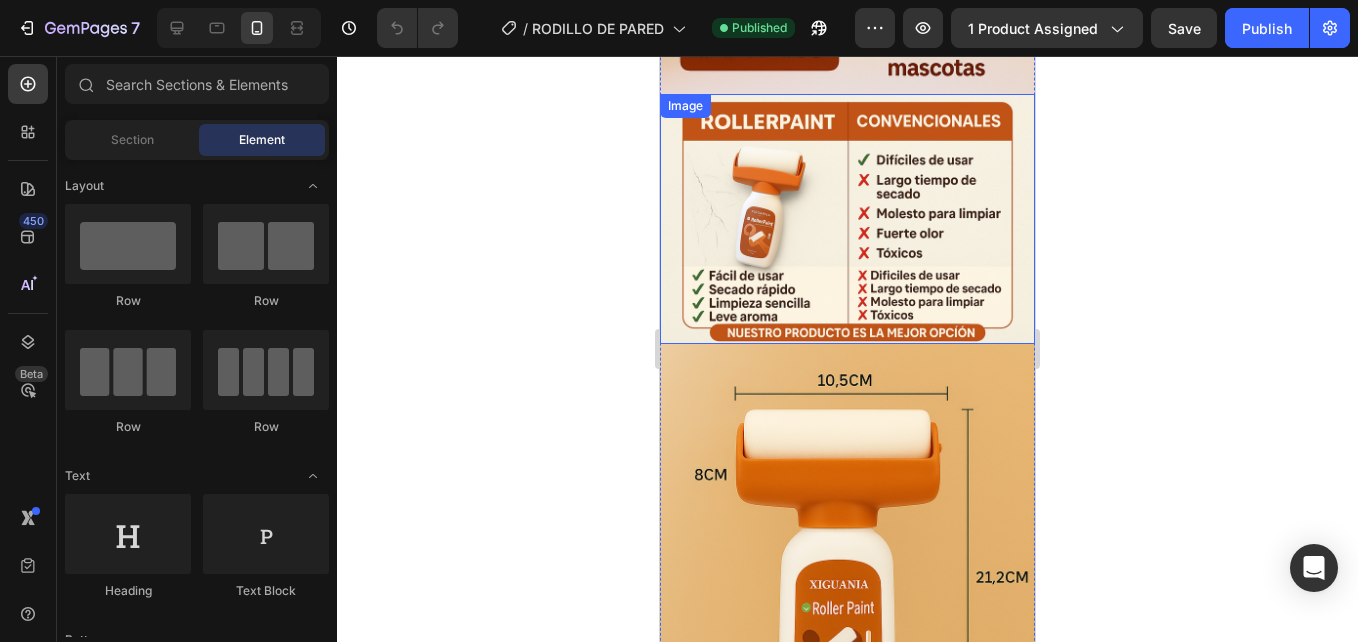 scroll, scrollTop: 2900, scrollLeft: 0, axis: vertical 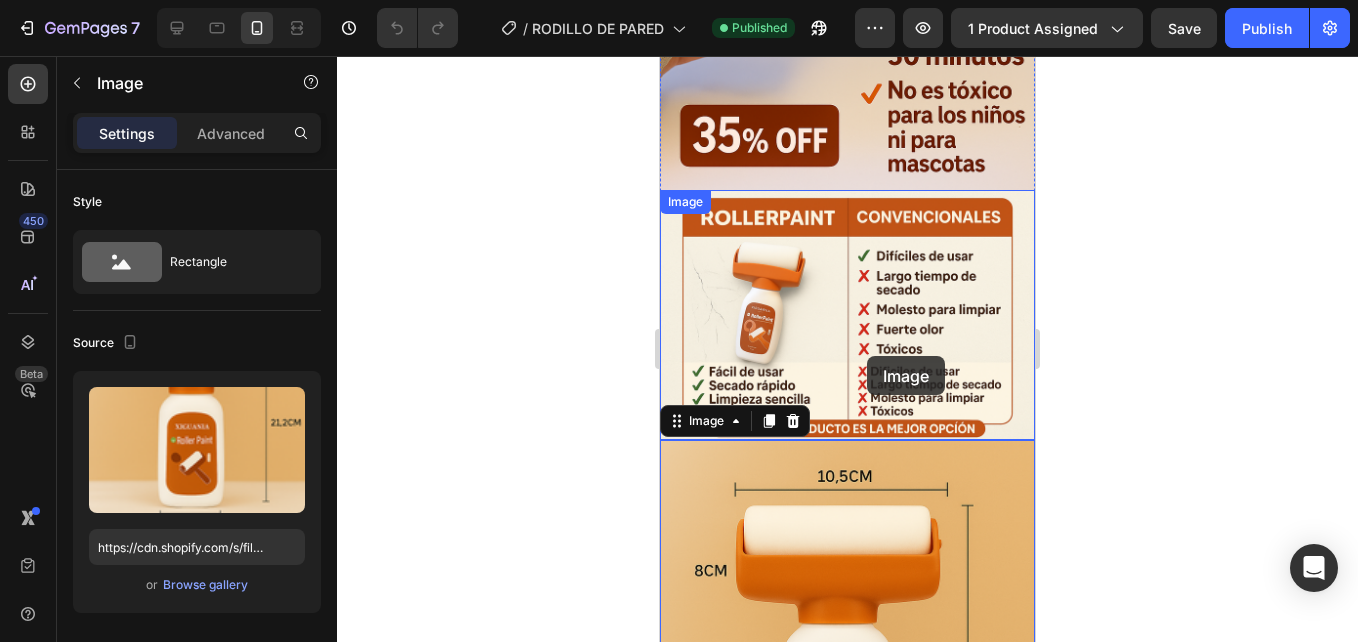 drag, startPoint x: 867, startPoint y: 356, endPoint x: 883, endPoint y: 243, distance: 114.12712 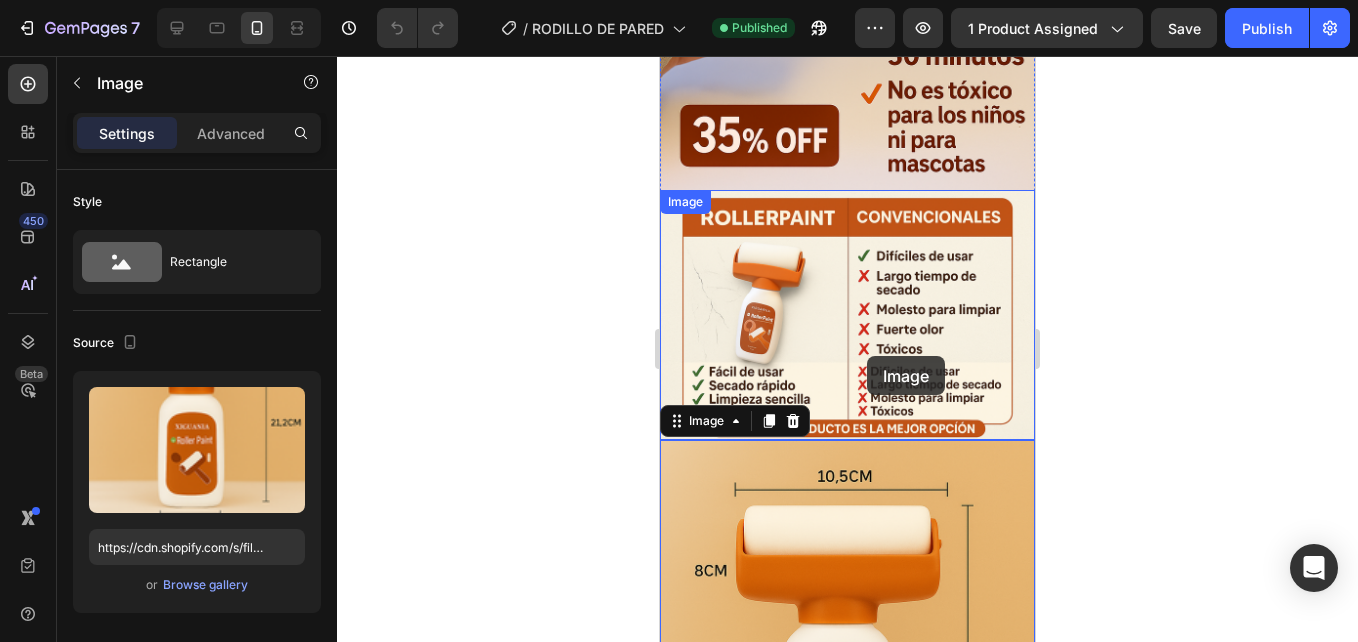 click on "Image Image Image Image Image Image   0" at bounding box center [847, -581] 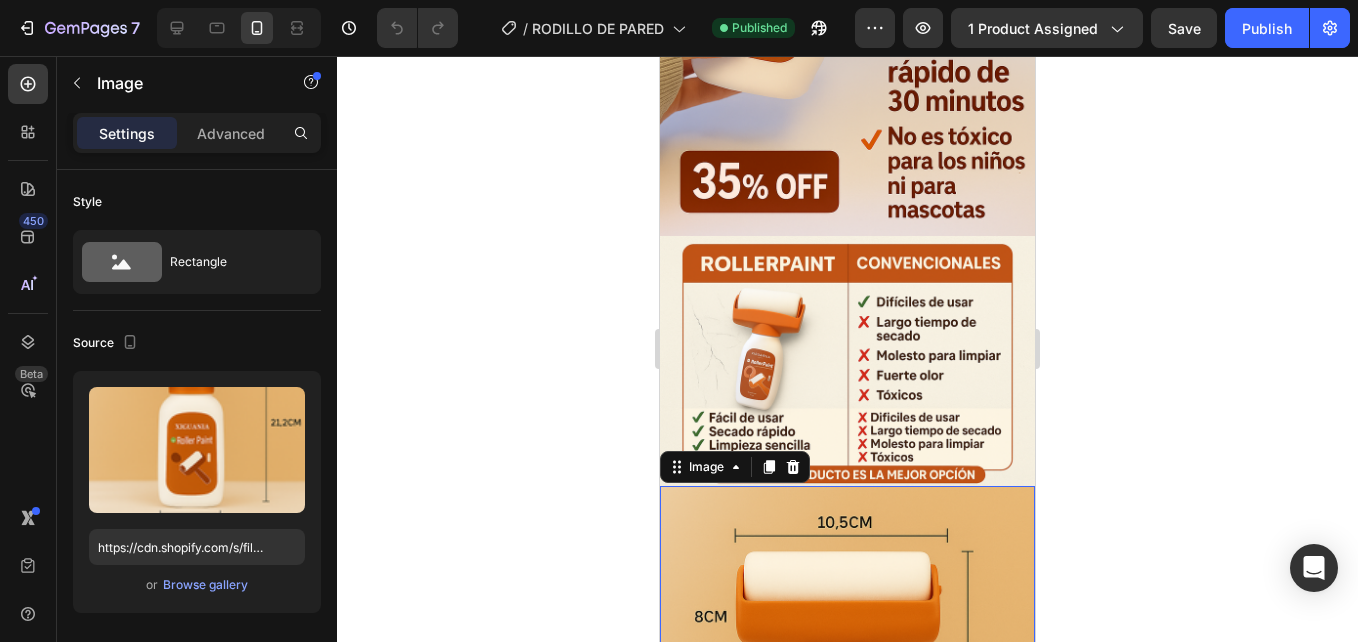 scroll, scrollTop: 2900, scrollLeft: 0, axis: vertical 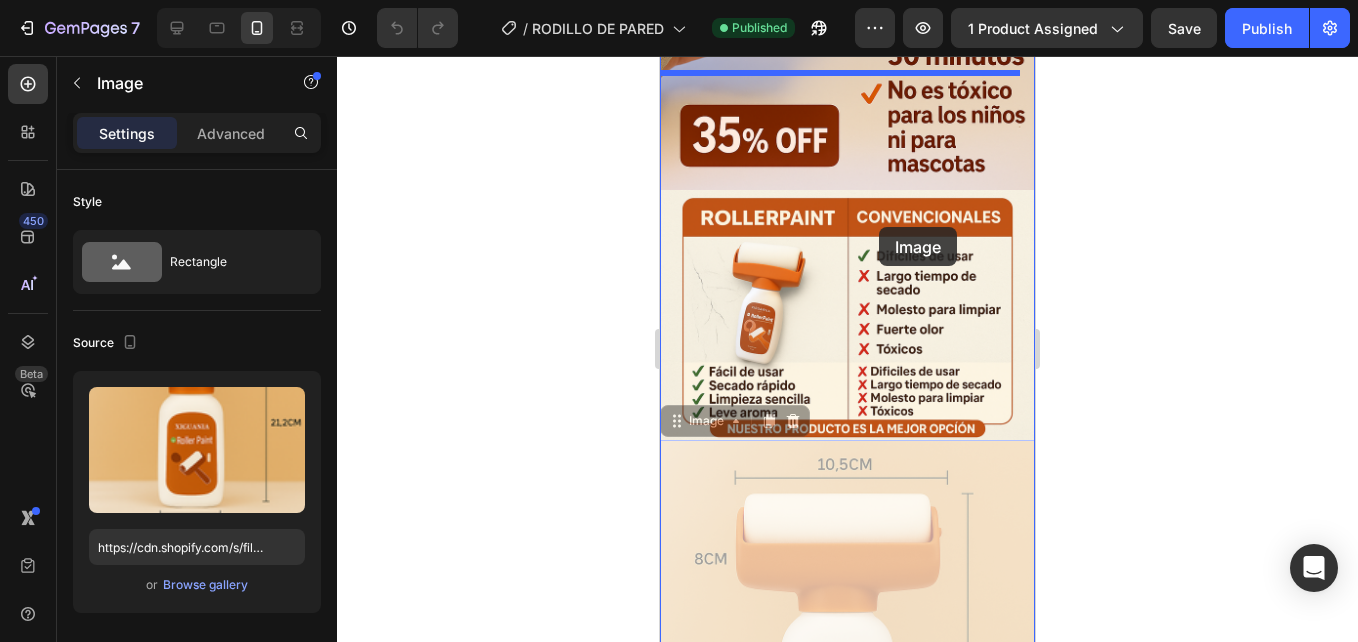 drag, startPoint x: 882, startPoint y: 413, endPoint x: 879, endPoint y: 226, distance: 187.02406 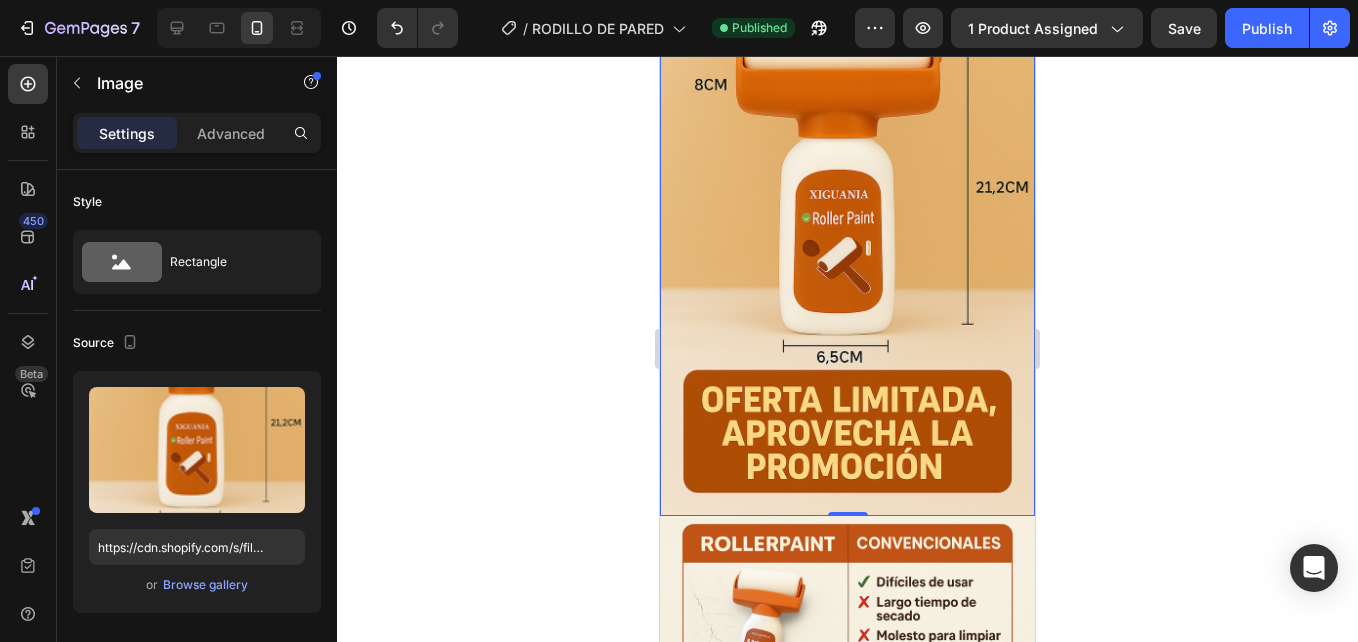 scroll, scrollTop: 3100, scrollLeft: 0, axis: vertical 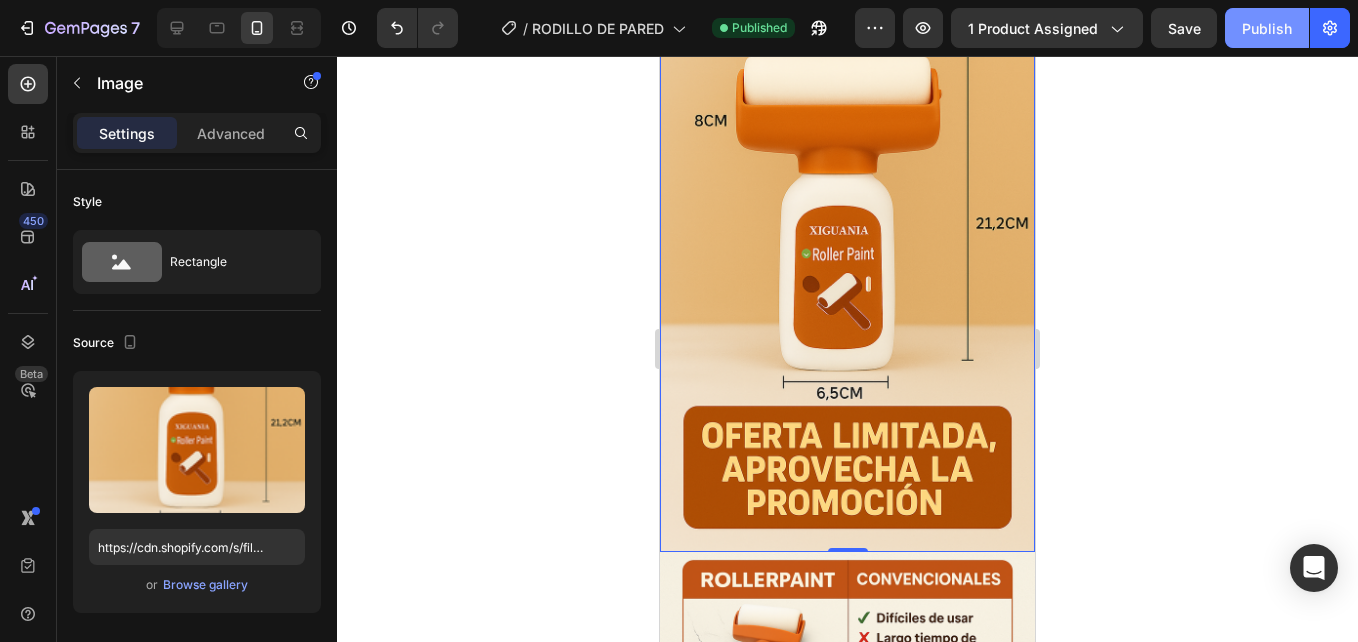 click on "Publish" at bounding box center [1267, 28] 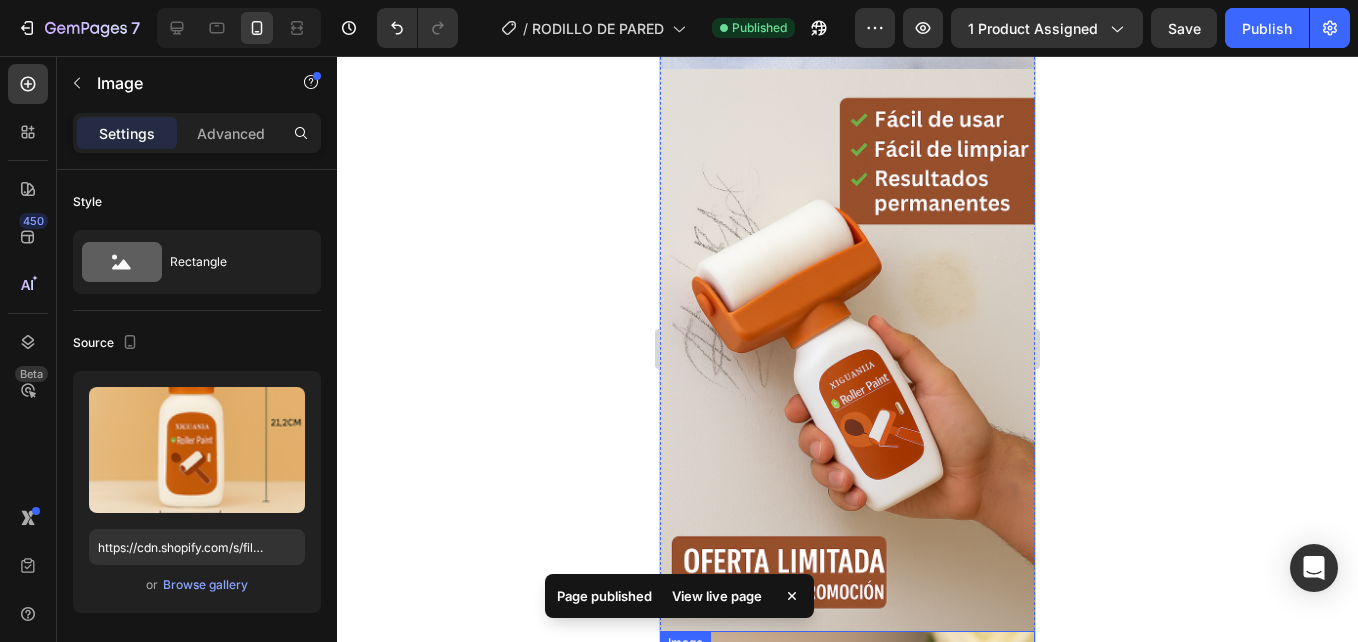 scroll, scrollTop: 1900, scrollLeft: 0, axis: vertical 